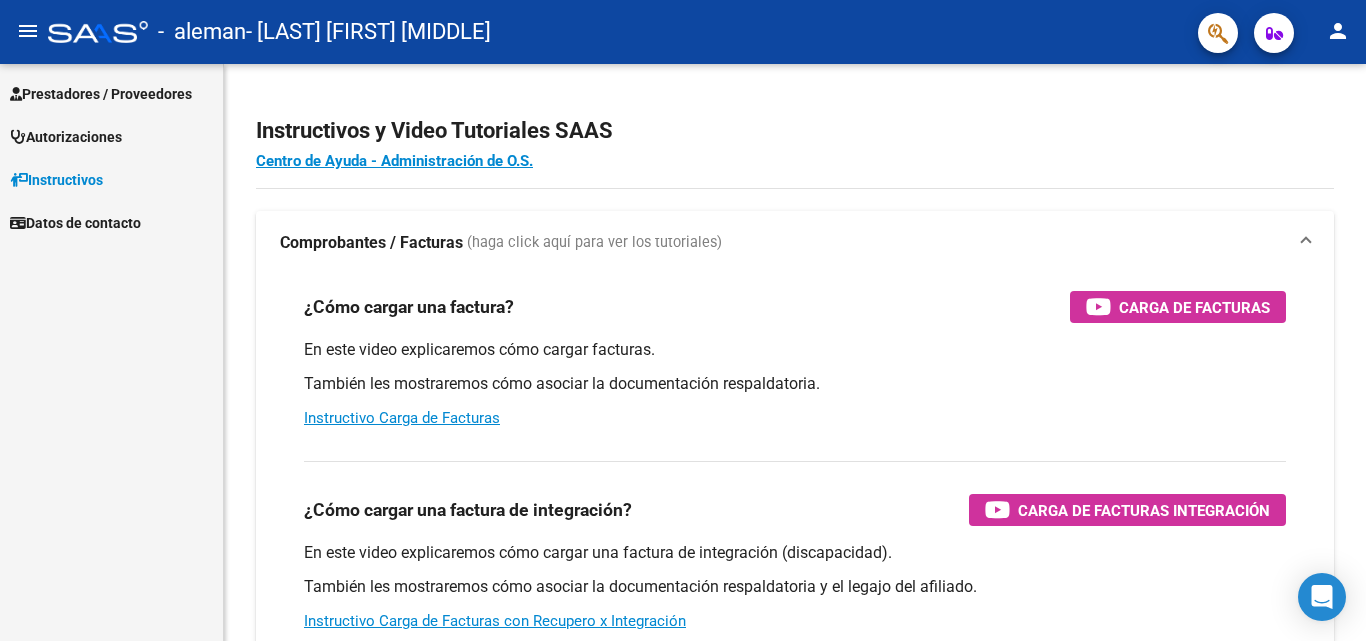 scroll, scrollTop: 0, scrollLeft: 0, axis: both 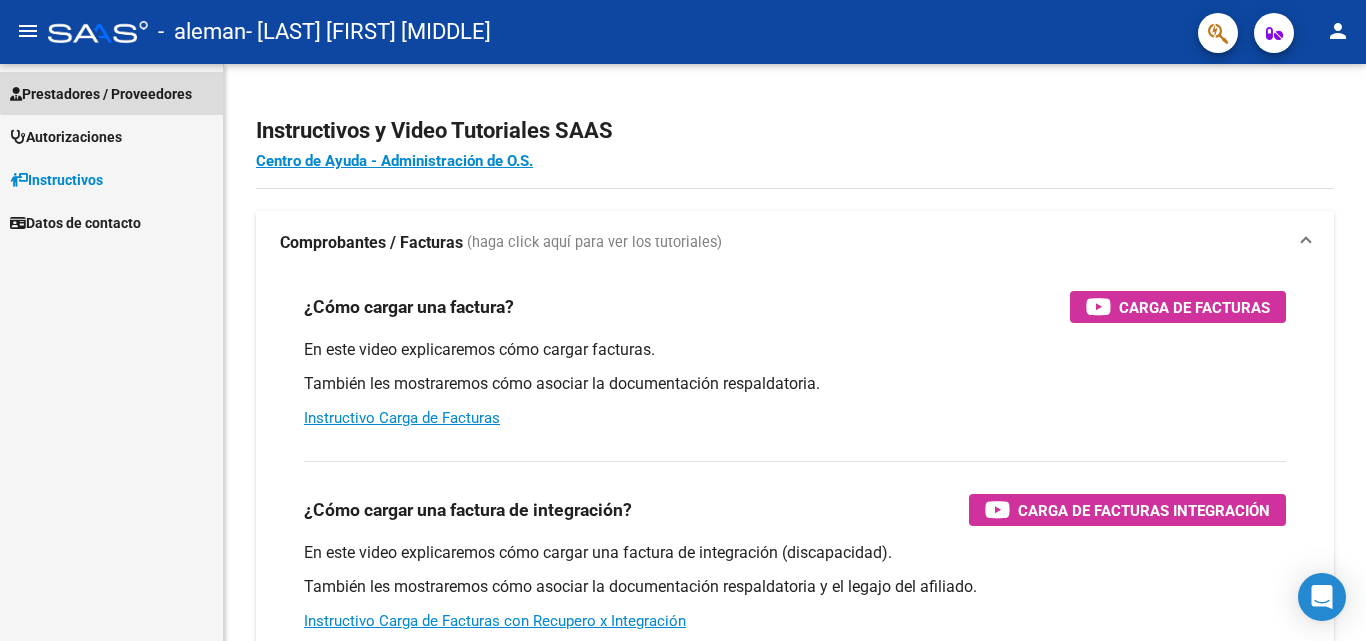 click on "Prestadores / Proveedores" at bounding box center [101, 94] 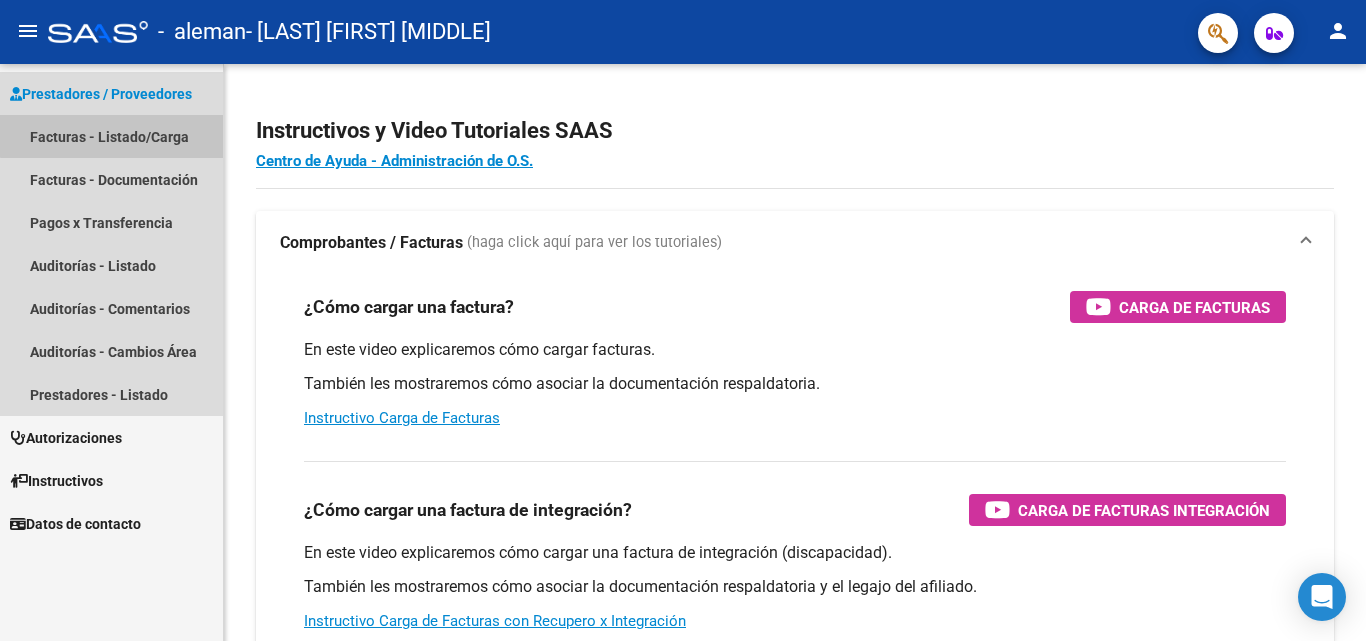 click on "Facturas - Listado/Carga" at bounding box center (111, 136) 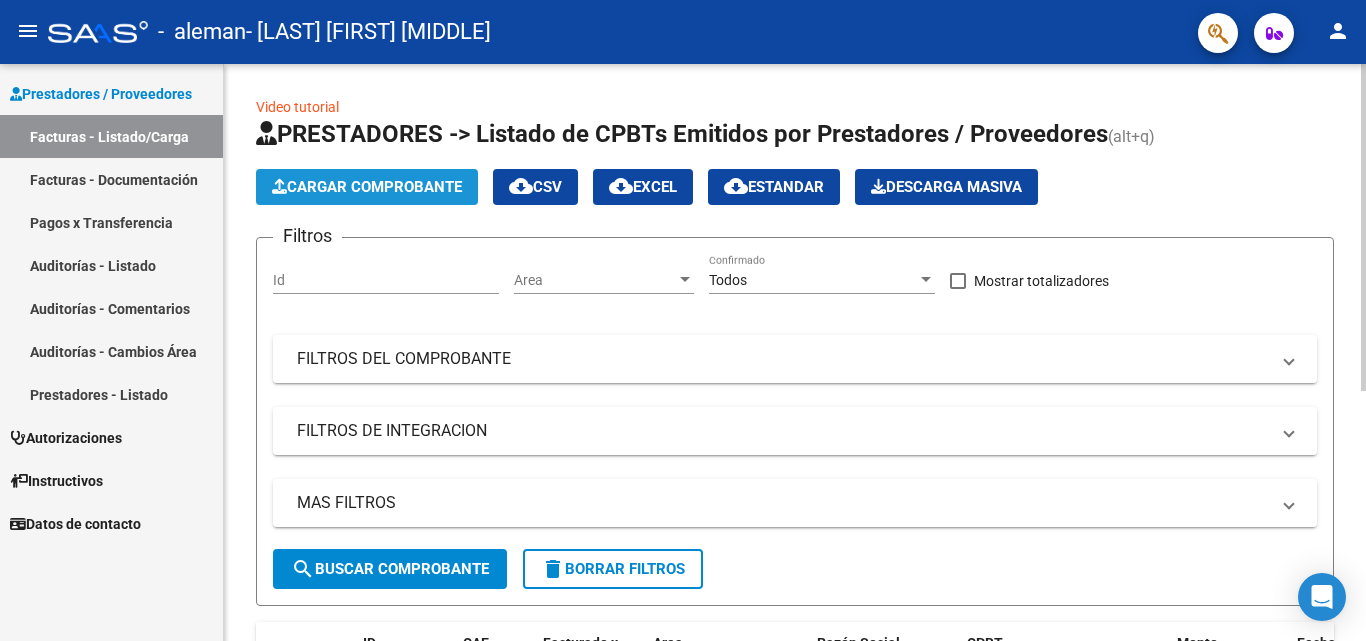 click on "Cargar Comprobante" 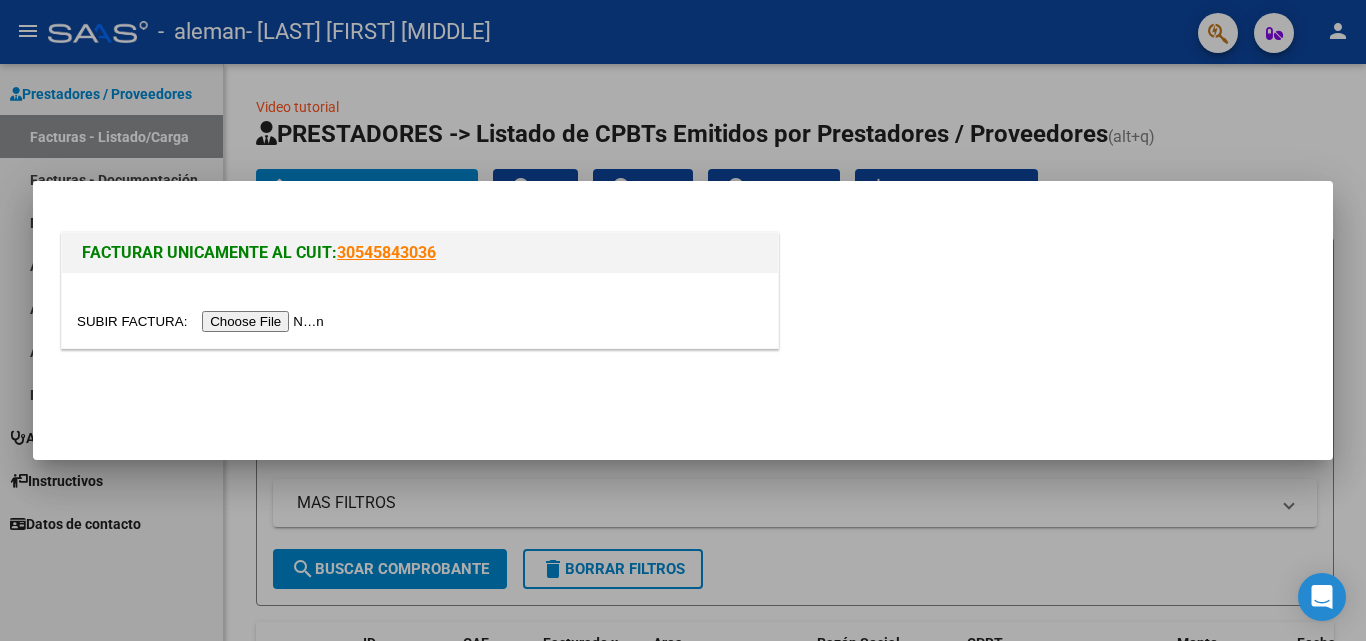 click at bounding box center (203, 321) 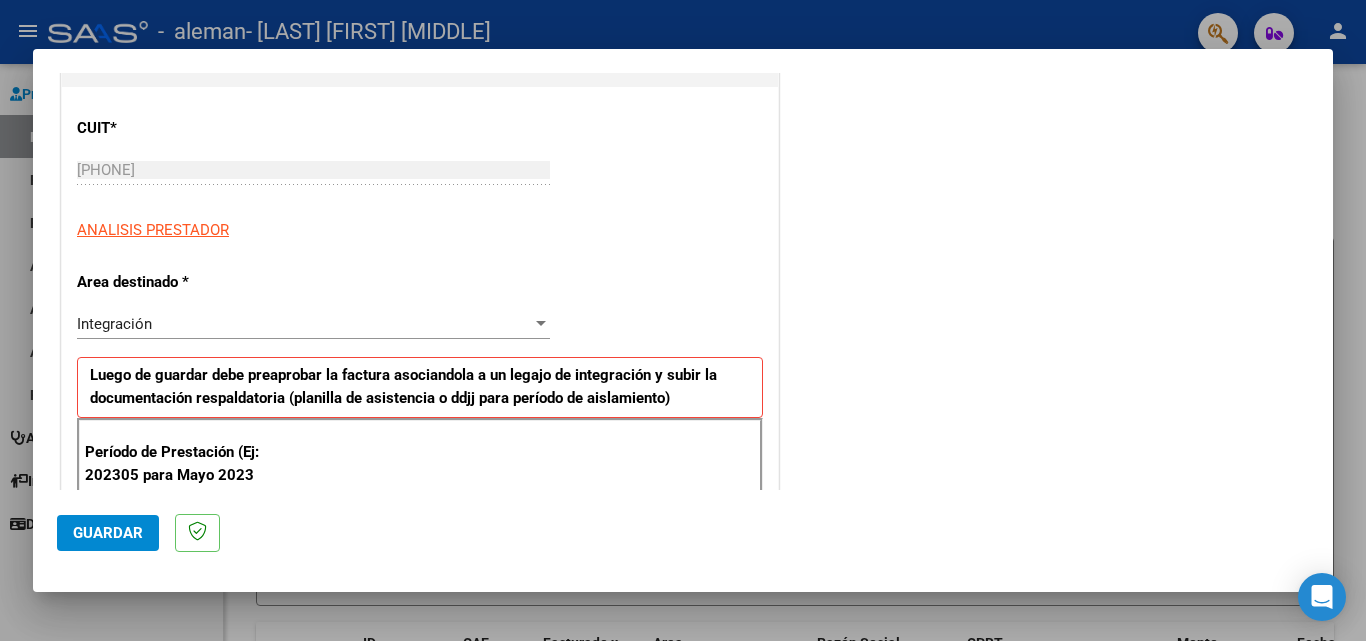 scroll, scrollTop: 241, scrollLeft: 0, axis: vertical 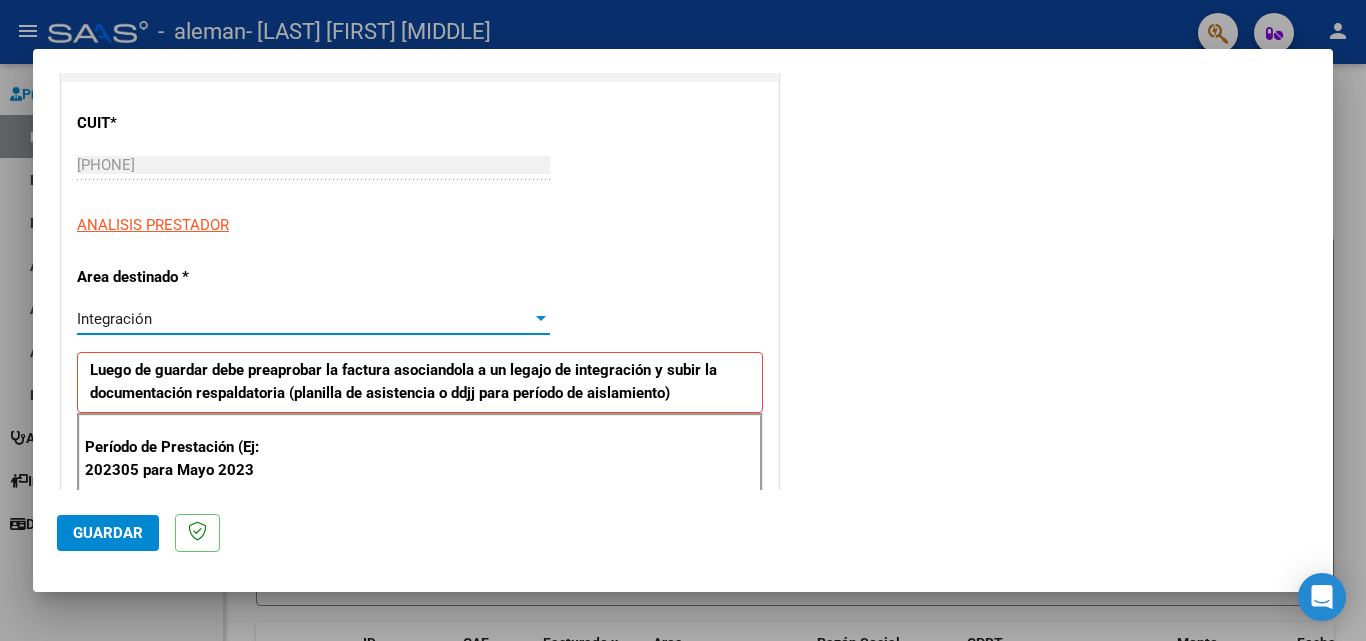 click on "Integración" at bounding box center (304, 319) 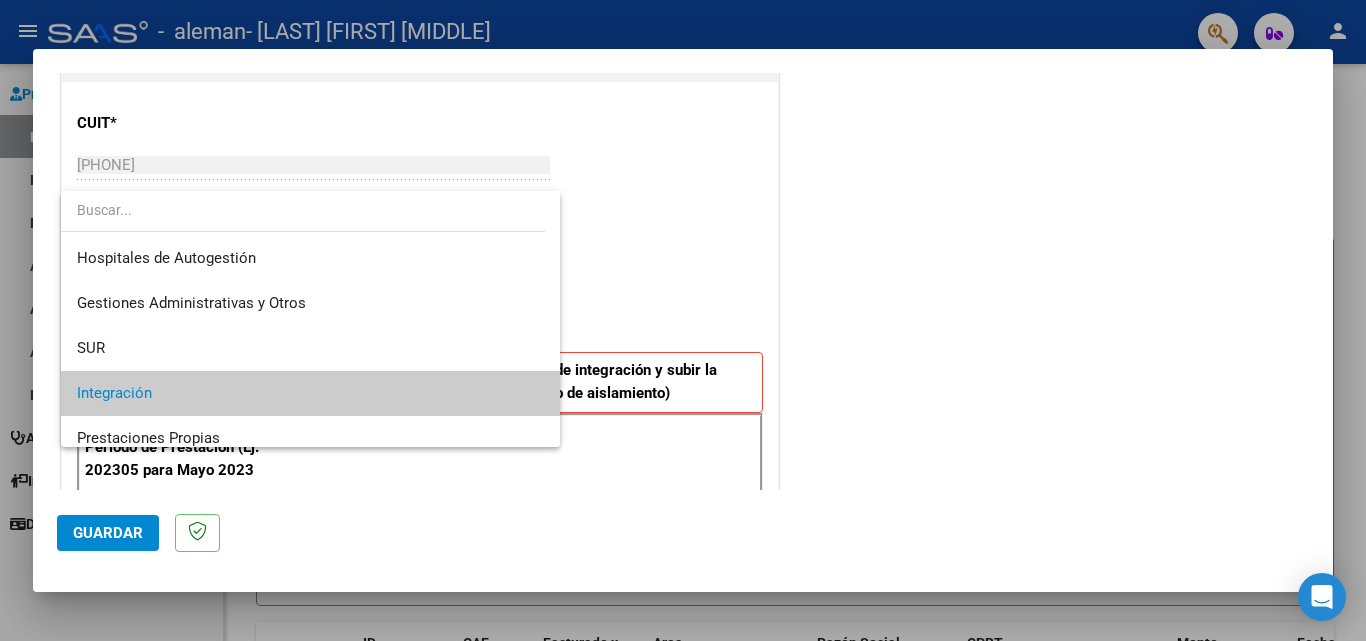 scroll, scrollTop: 75, scrollLeft: 0, axis: vertical 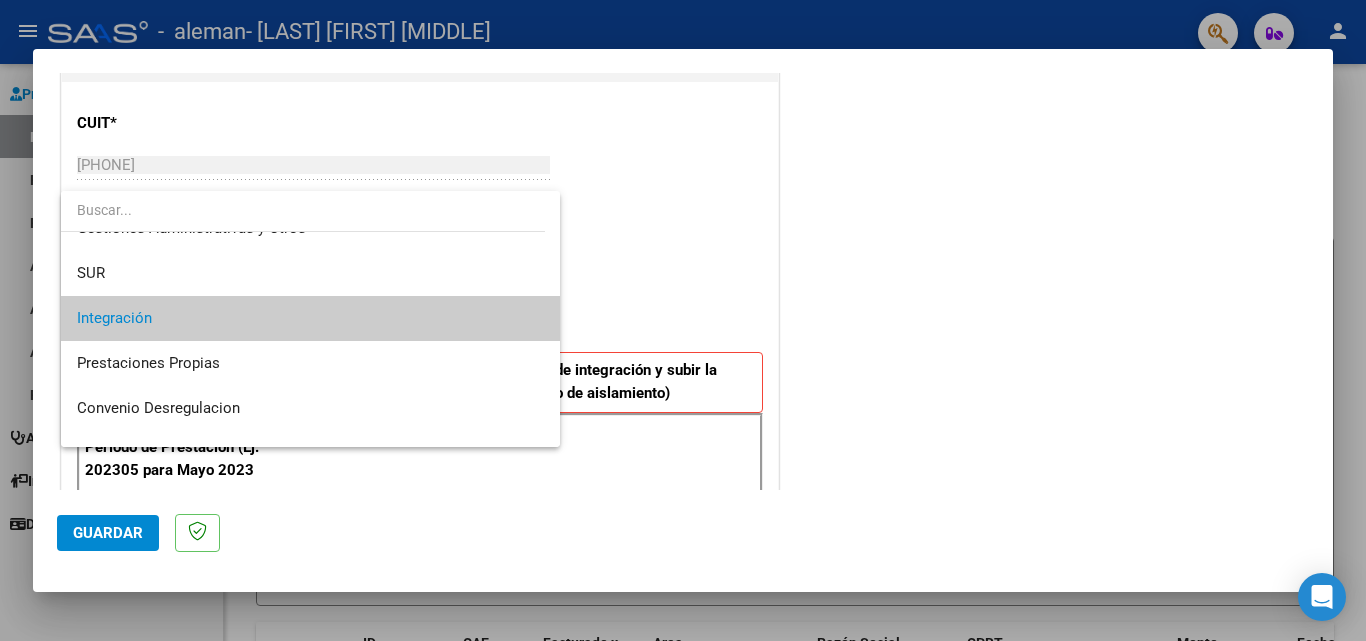 click on "Integración" at bounding box center (310, 318) 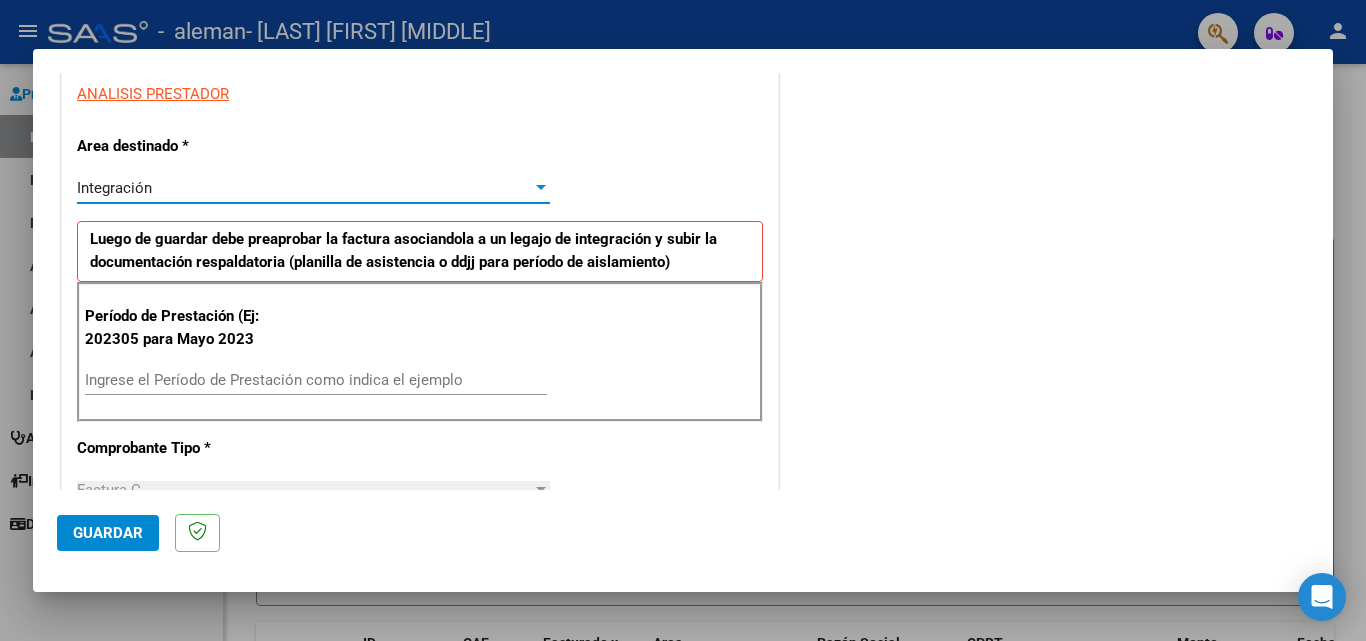 scroll, scrollTop: 397, scrollLeft: 0, axis: vertical 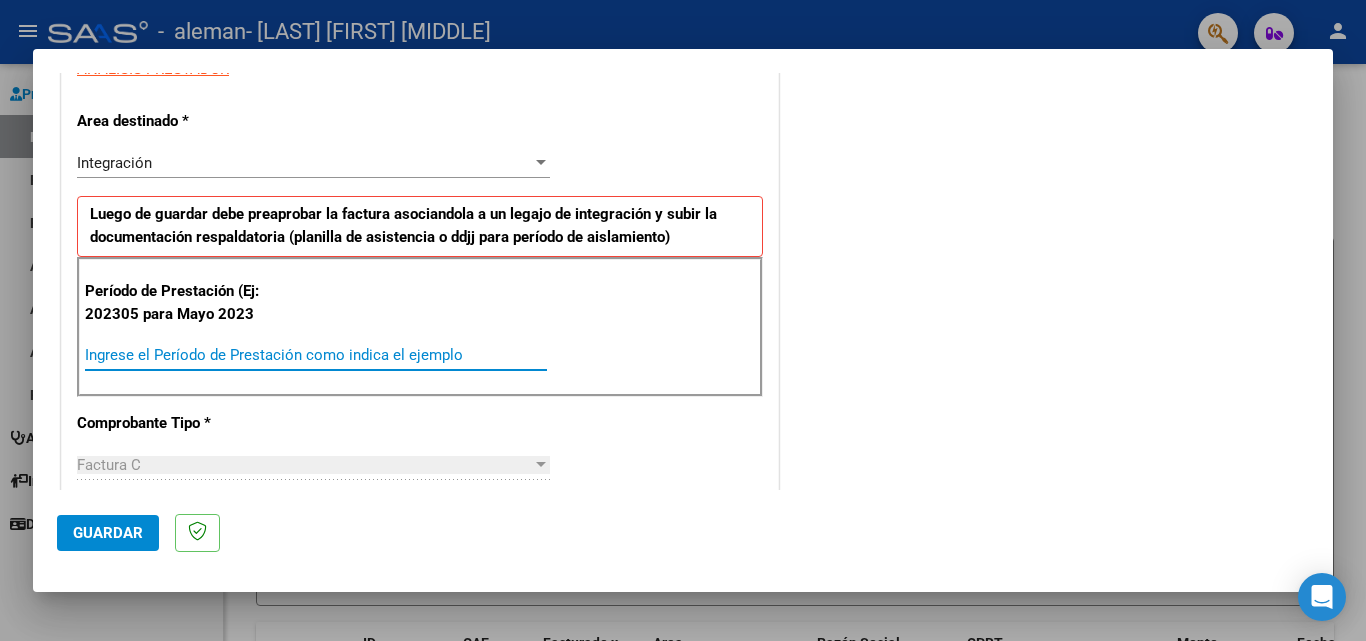 click on "Ingrese el Período de Prestación como indica el ejemplo" at bounding box center [316, 355] 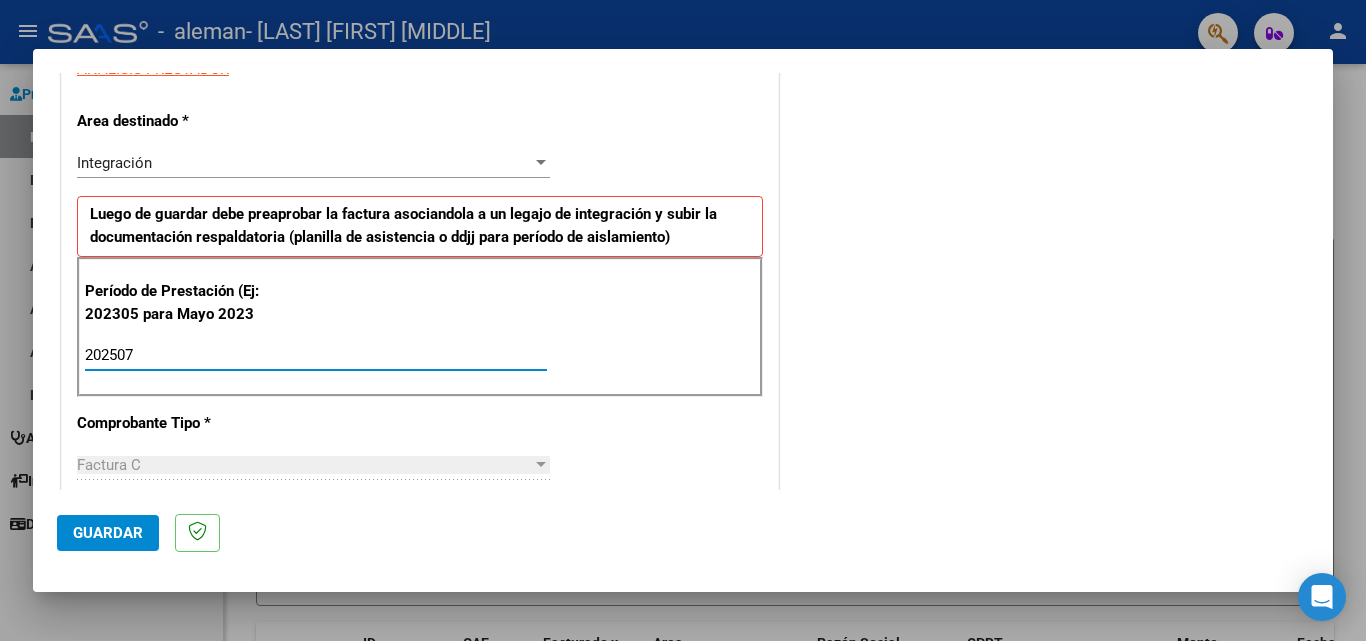 type on "202507" 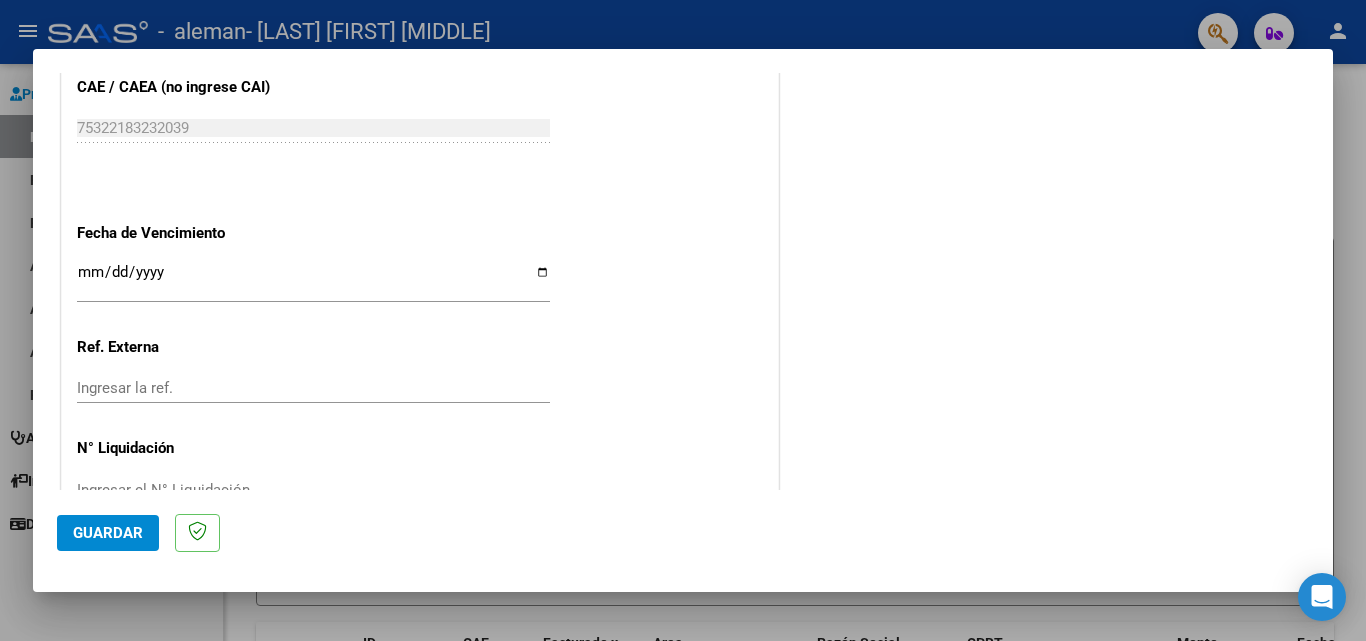 scroll, scrollTop: 1305, scrollLeft: 0, axis: vertical 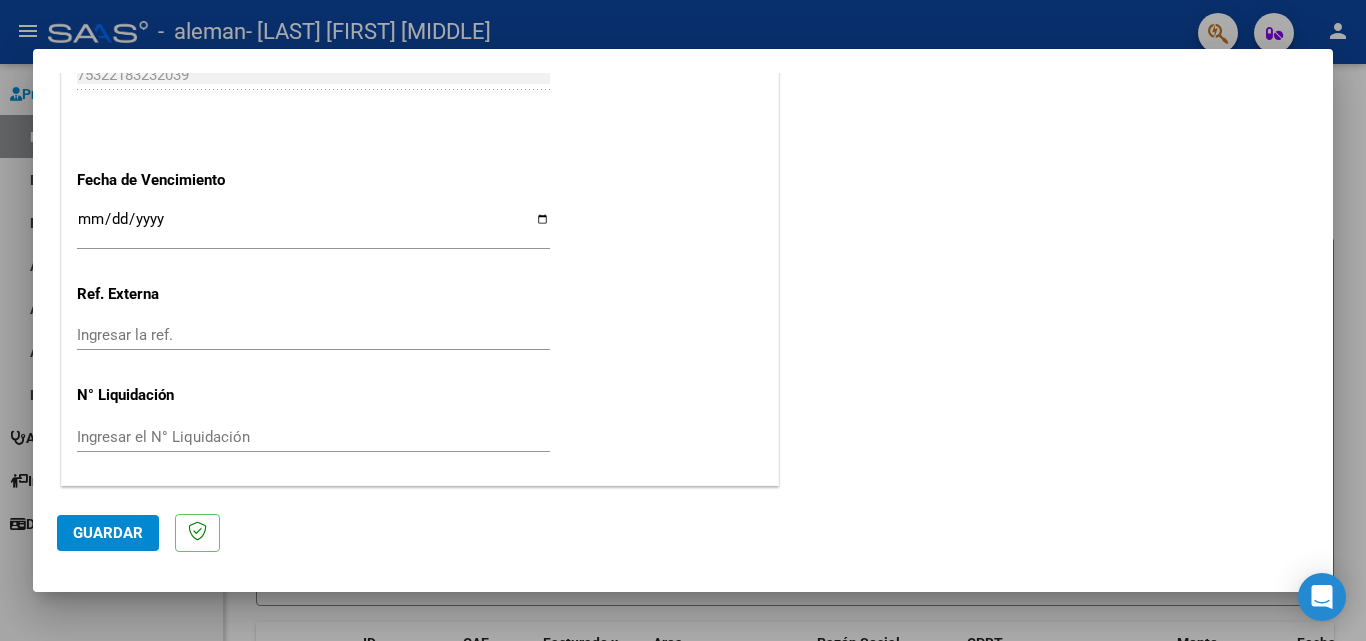 click on "Guardar" 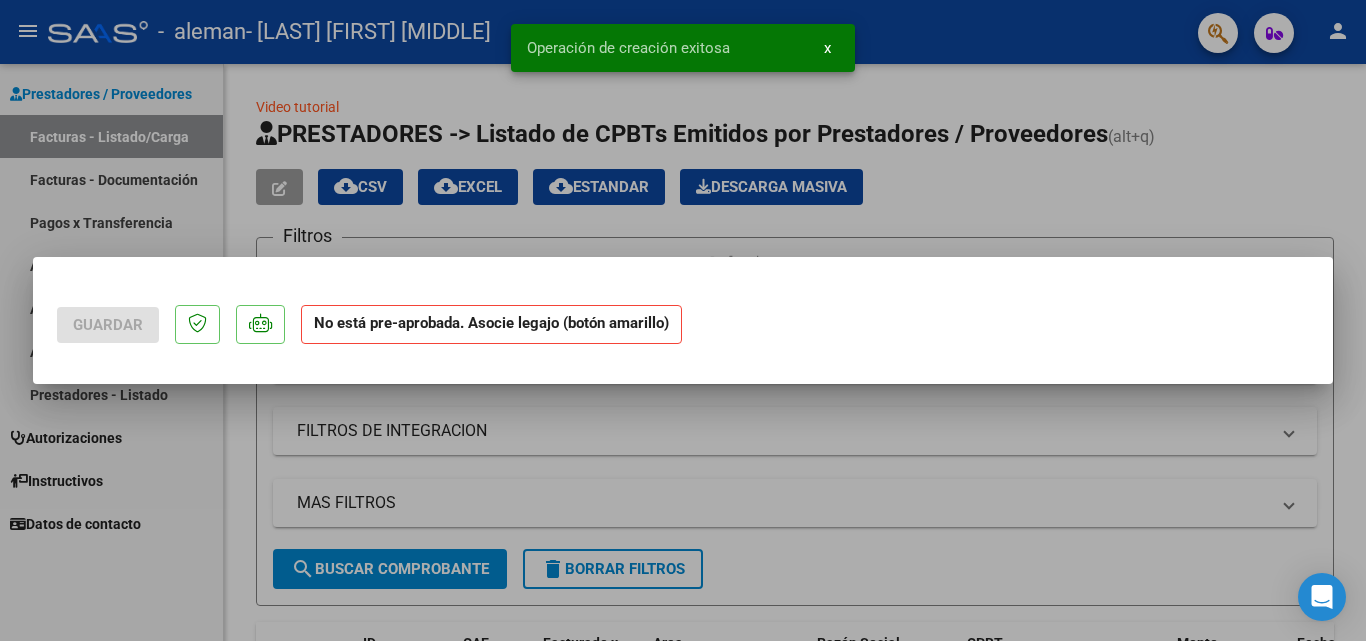 scroll, scrollTop: 0, scrollLeft: 0, axis: both 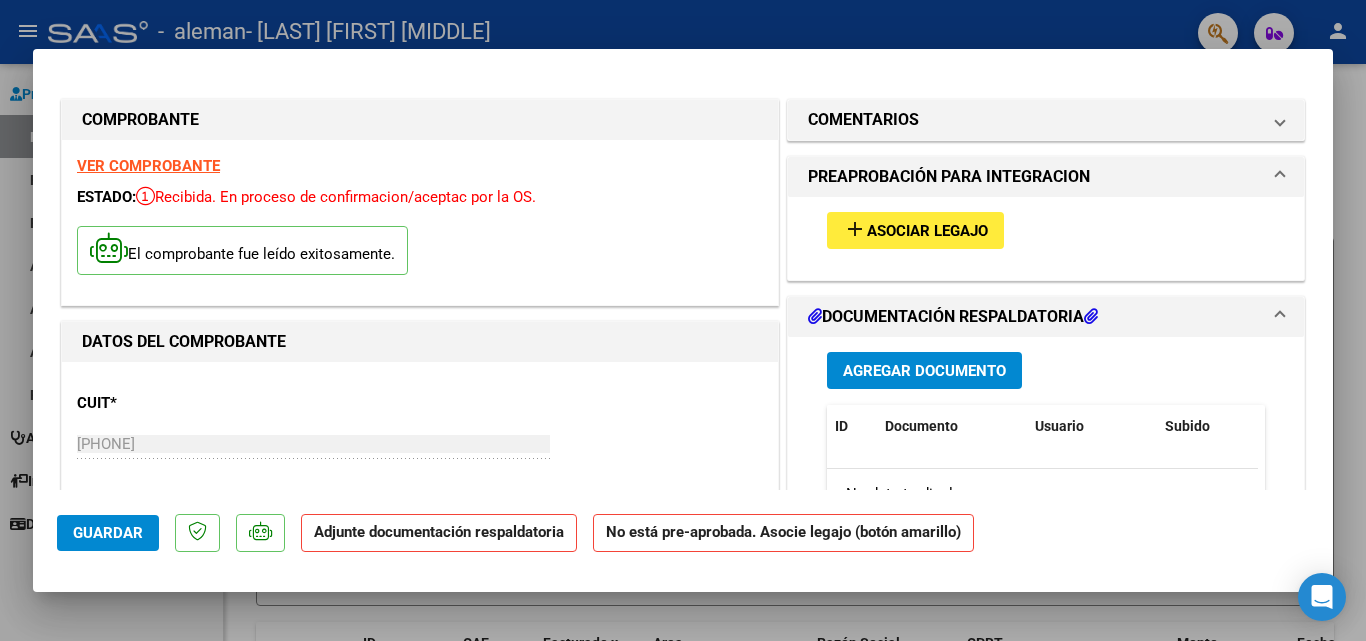 click on "Asociar Legajo" at bounding box center [927, 231] 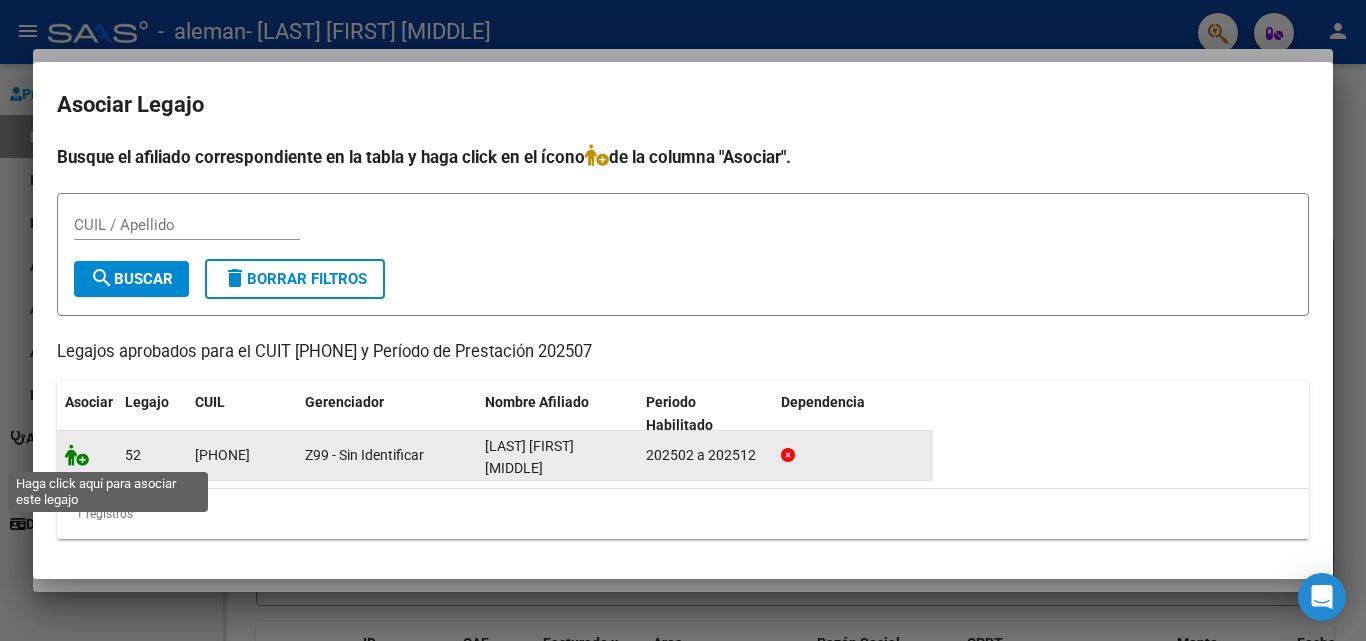 click 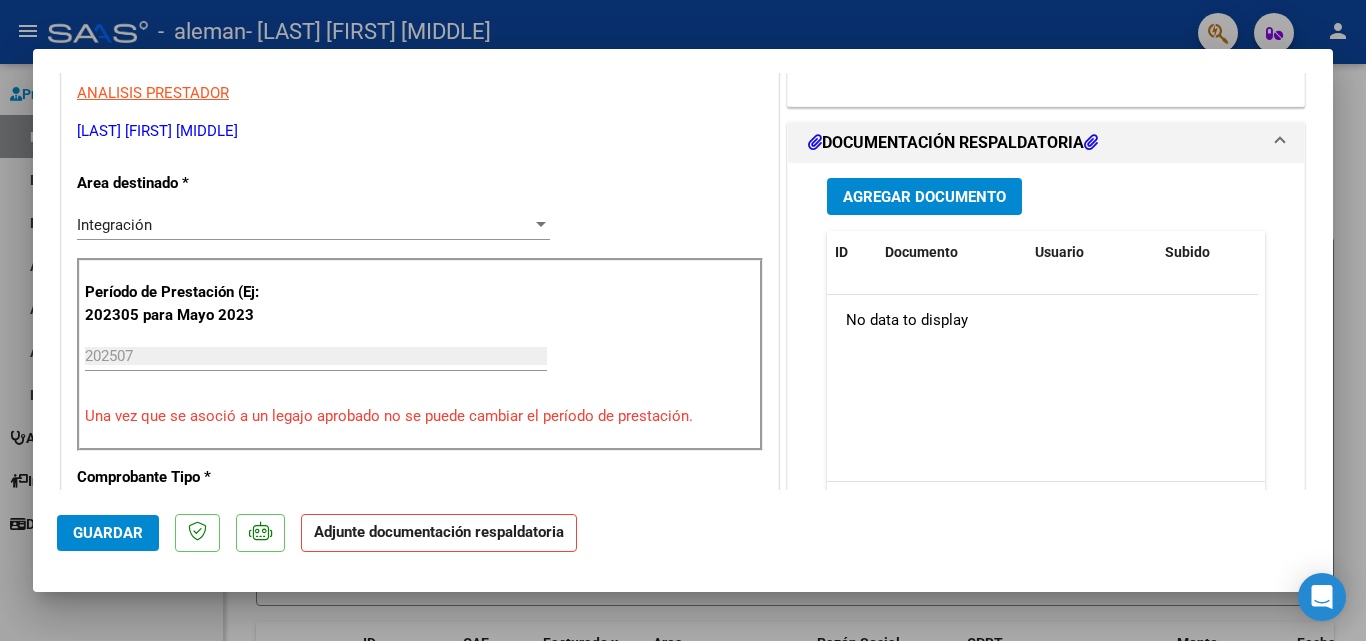 scroll, scrollTop: 412, scrollLeft: 0, axis: vertical 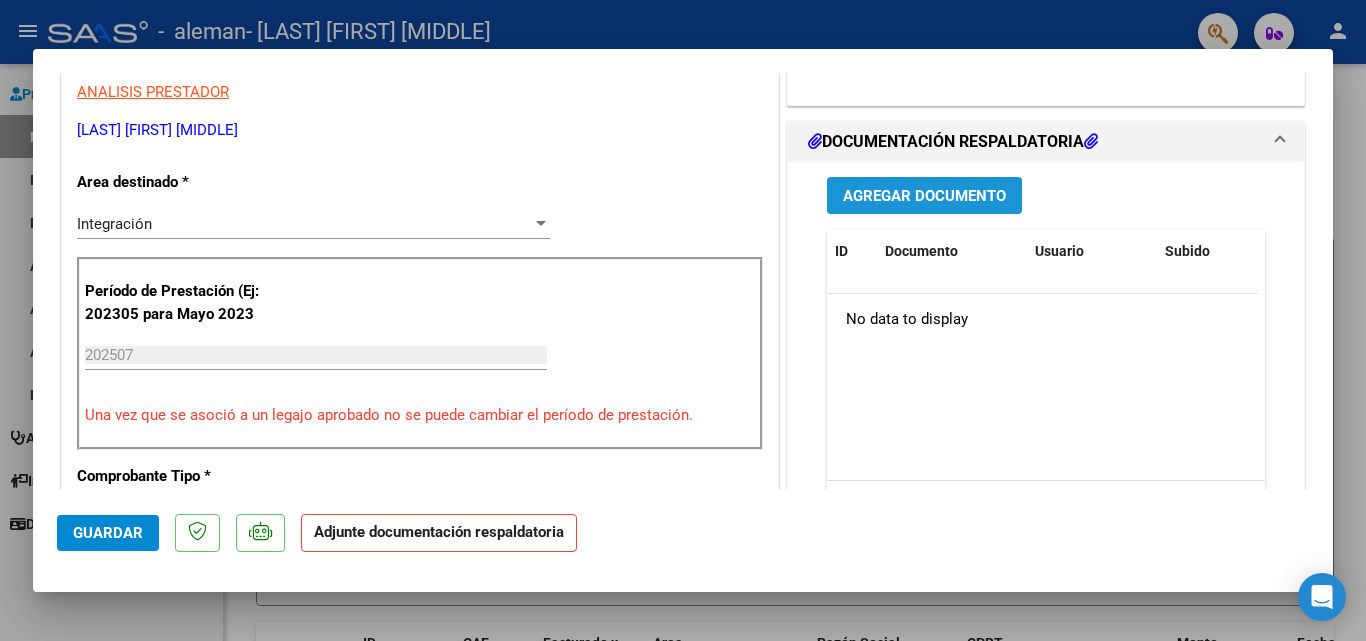 click on "Agregar Documento" at bounding box center (924, 196) 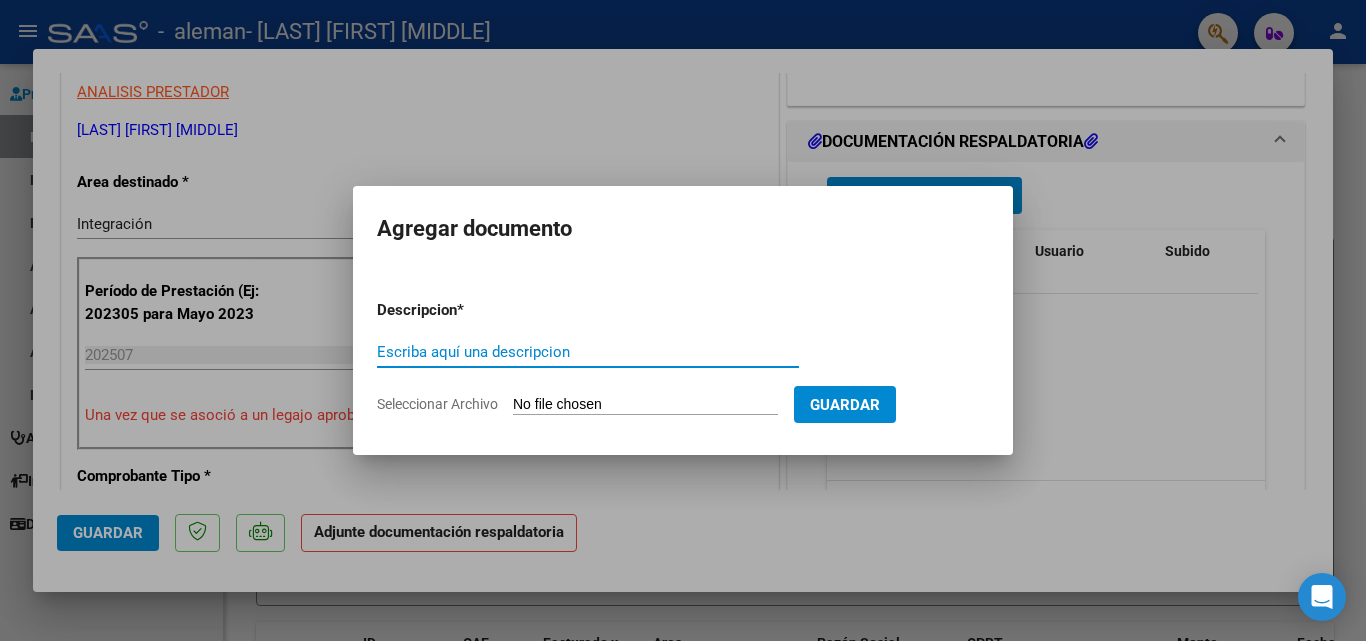type on "p" 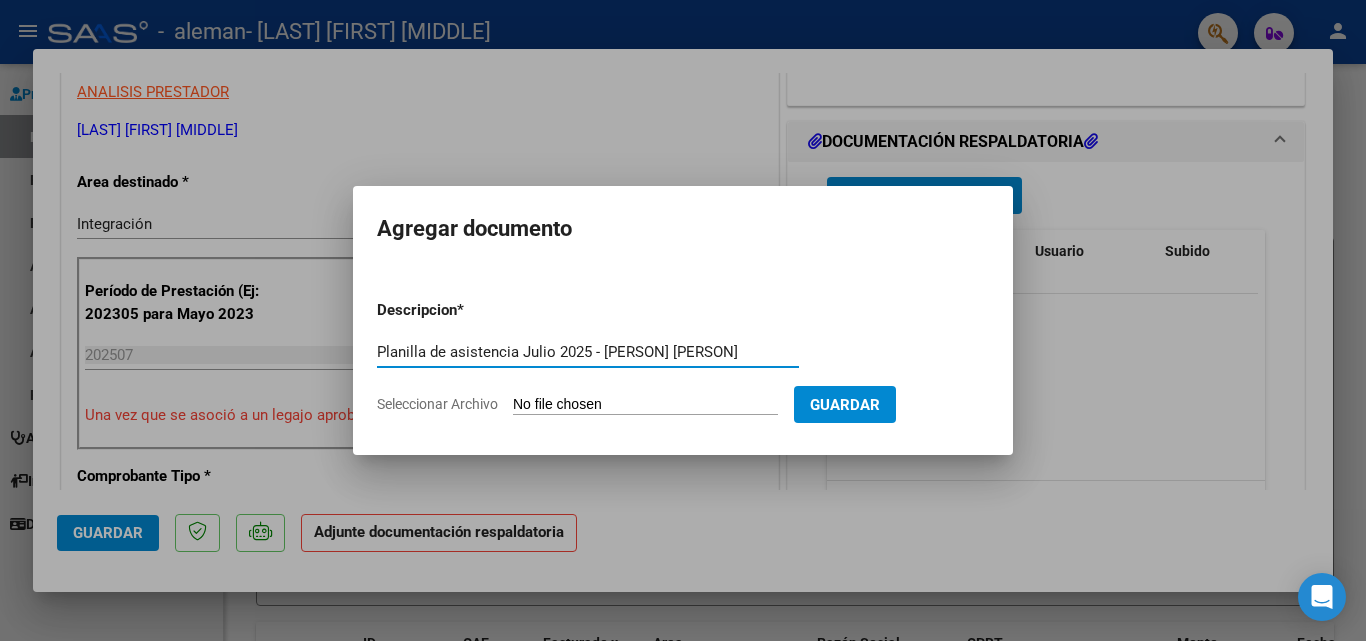 type on "Planilla de asistencia Julio 2025 - Felicitas Moyano" 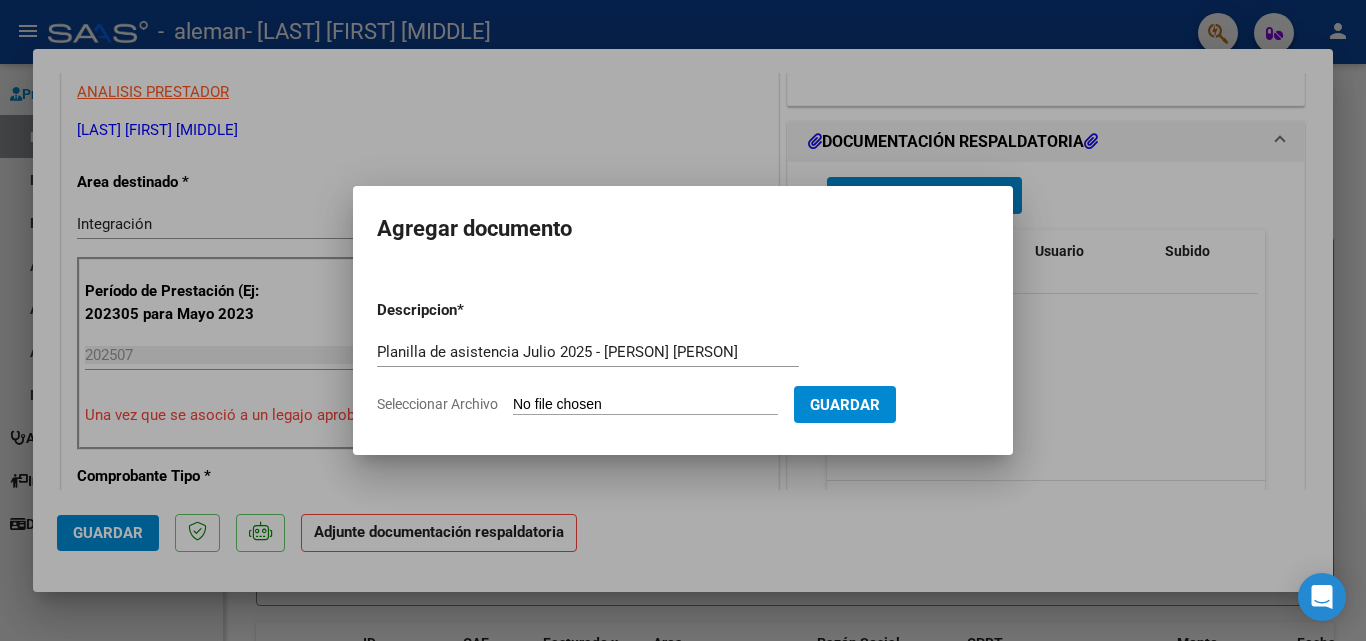type on "C:\fakepath\PLANILLA DE ASISTENCIA FELICITAS MOYANO JULIO 2025.pdf" 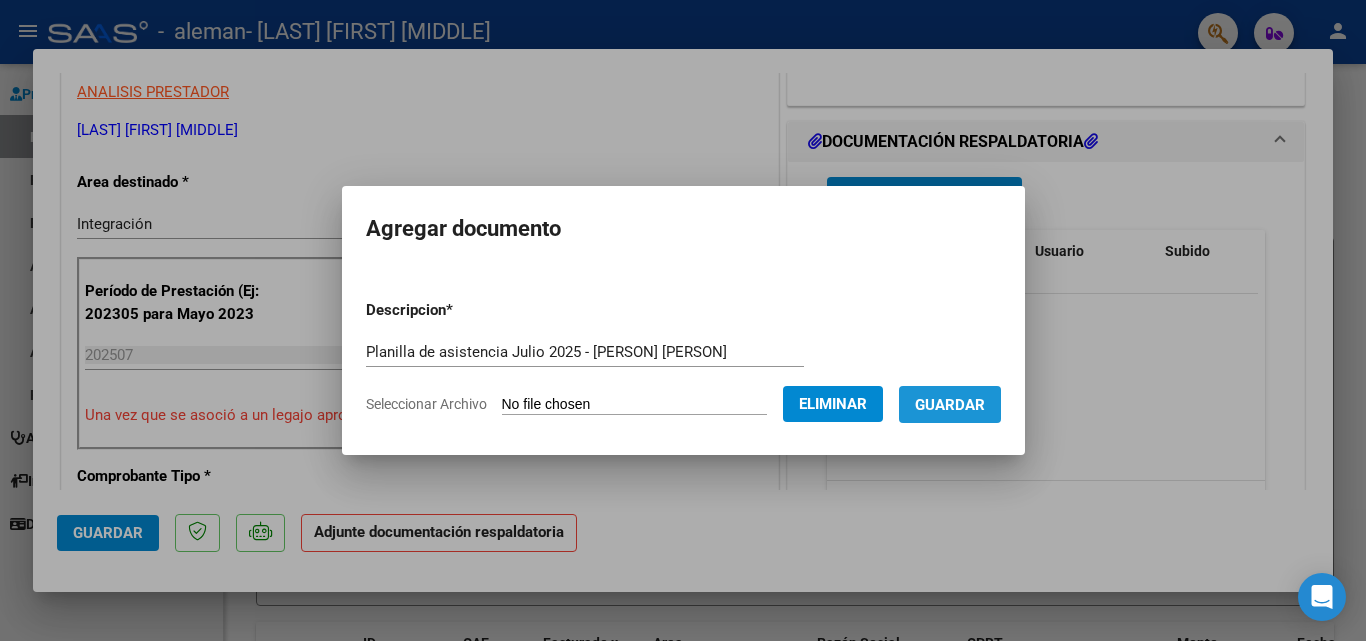 click on "Guardar" at bounding box center (950, 405) 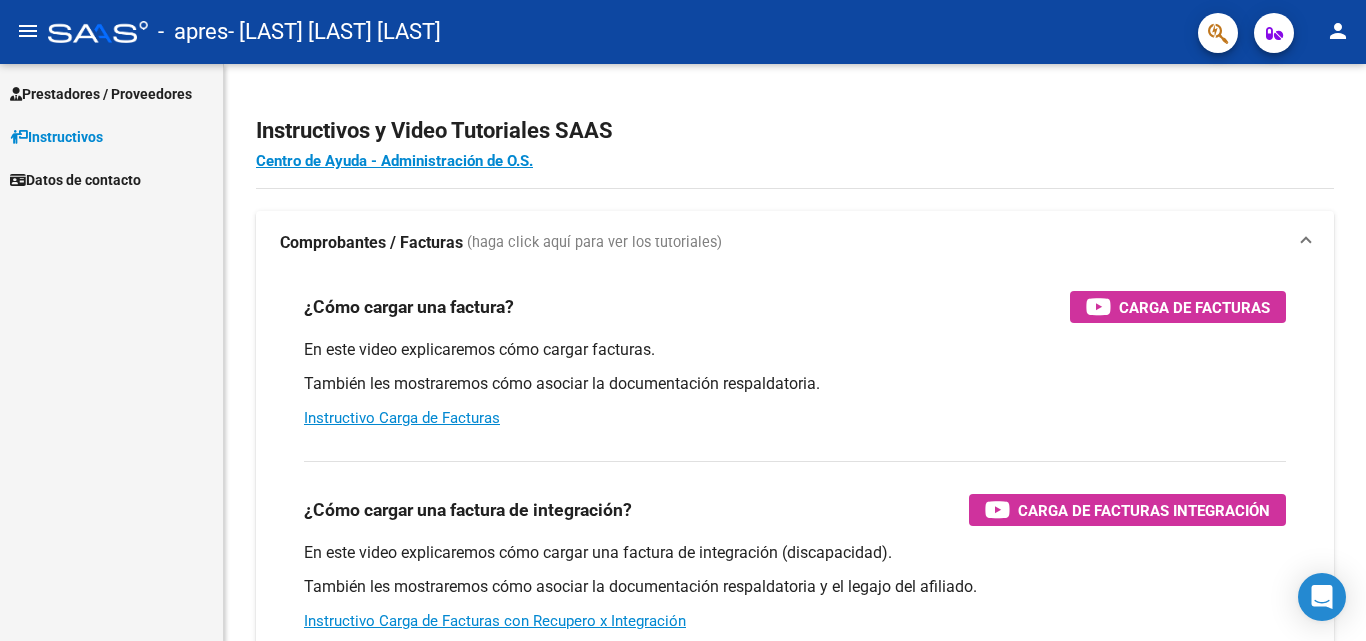 scroll, scrollTop: 0, scrollLeft: 0, axis: both 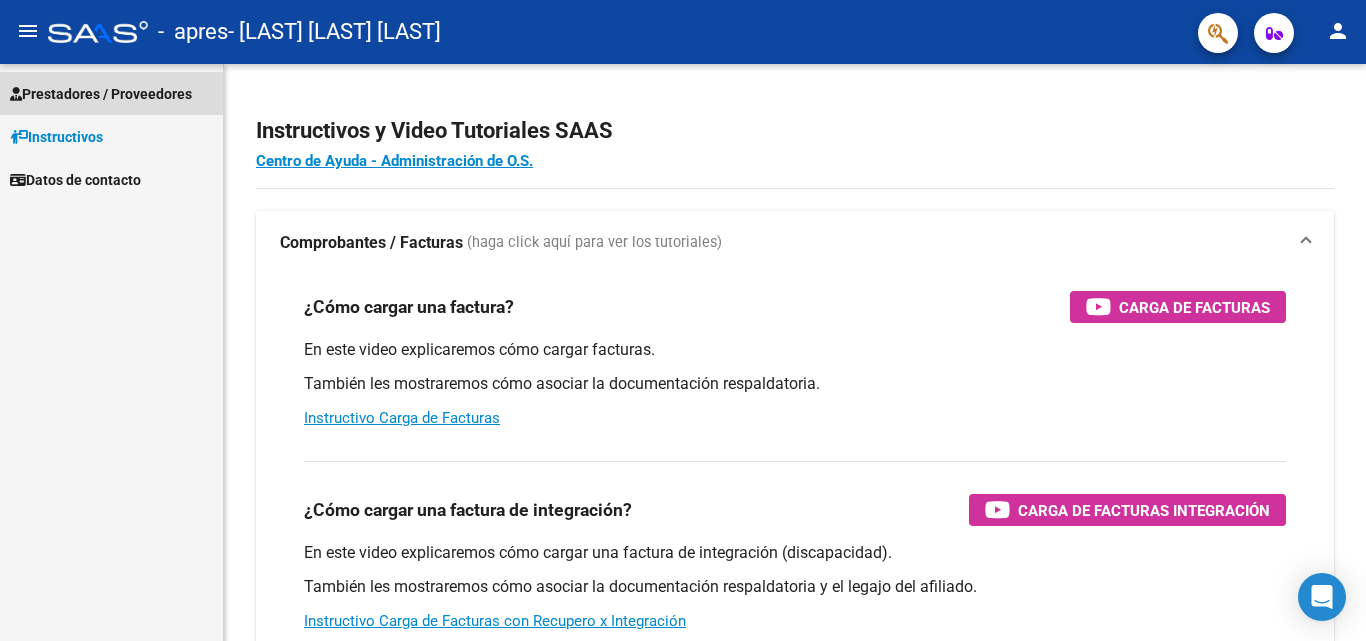 click on "Prestadores / Proveedores" at bounding box center [101, 94] 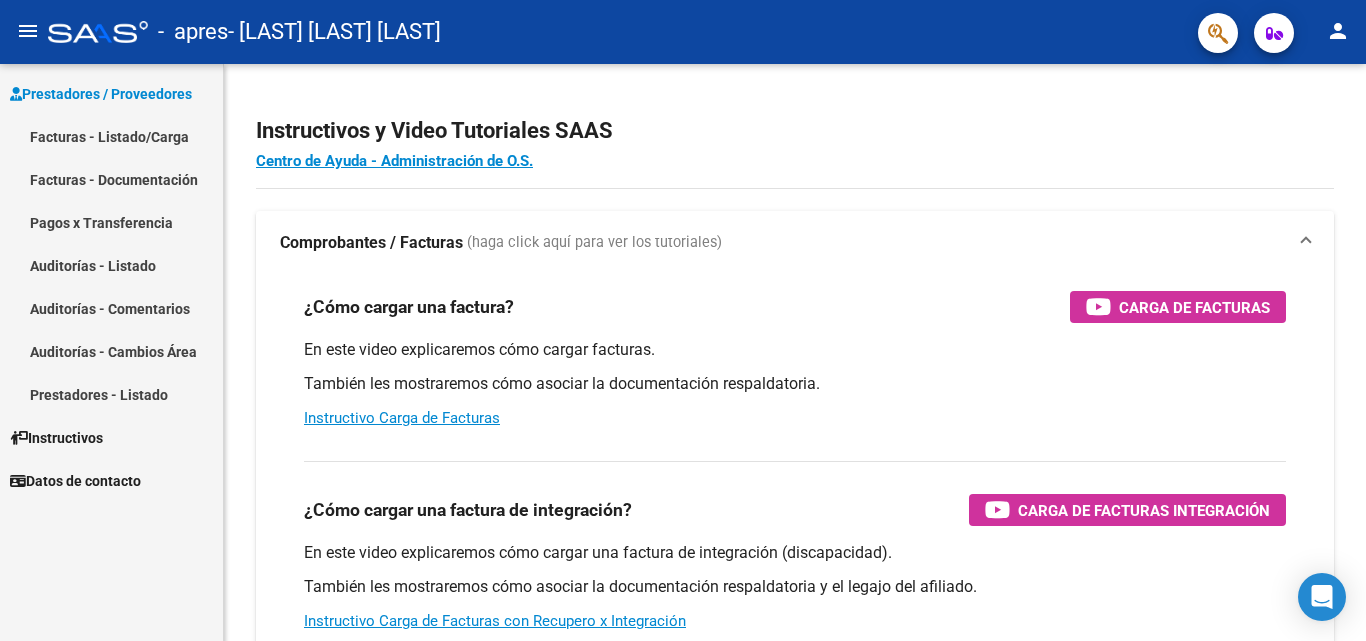 click on "Prestadores / Proveedores" at bounding box center (101, 94) 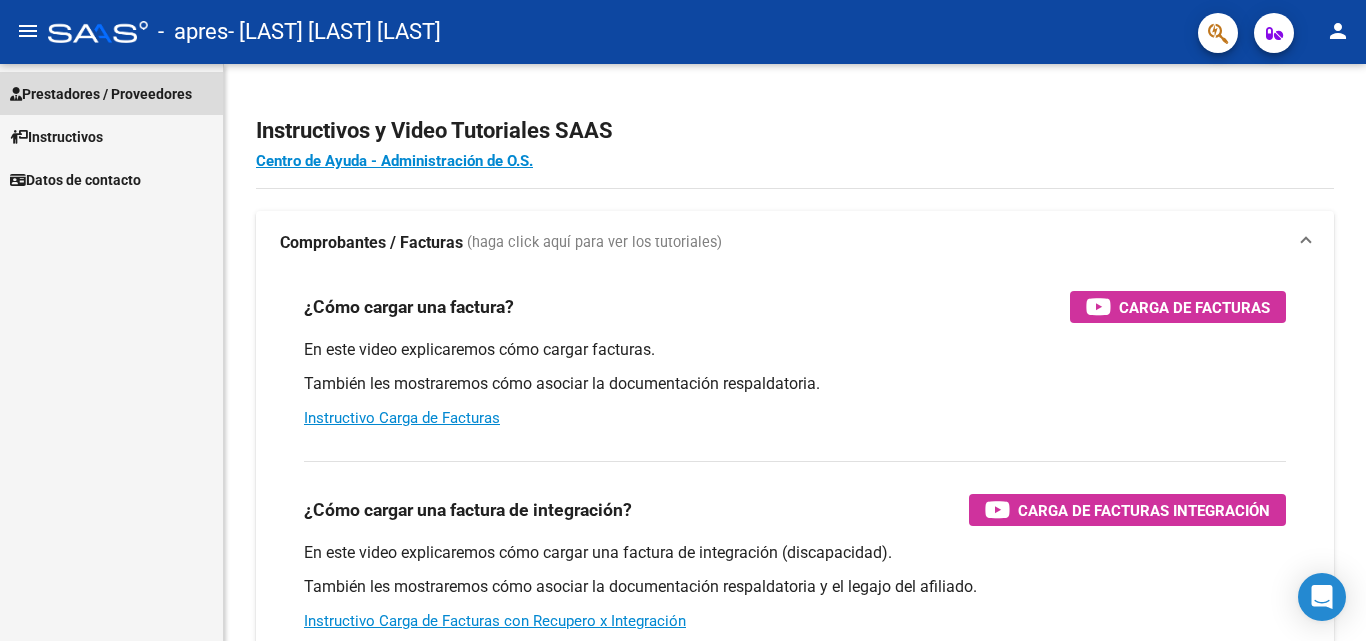 click on "Prestadores / Proveedores" at bounding box center [101, 94] 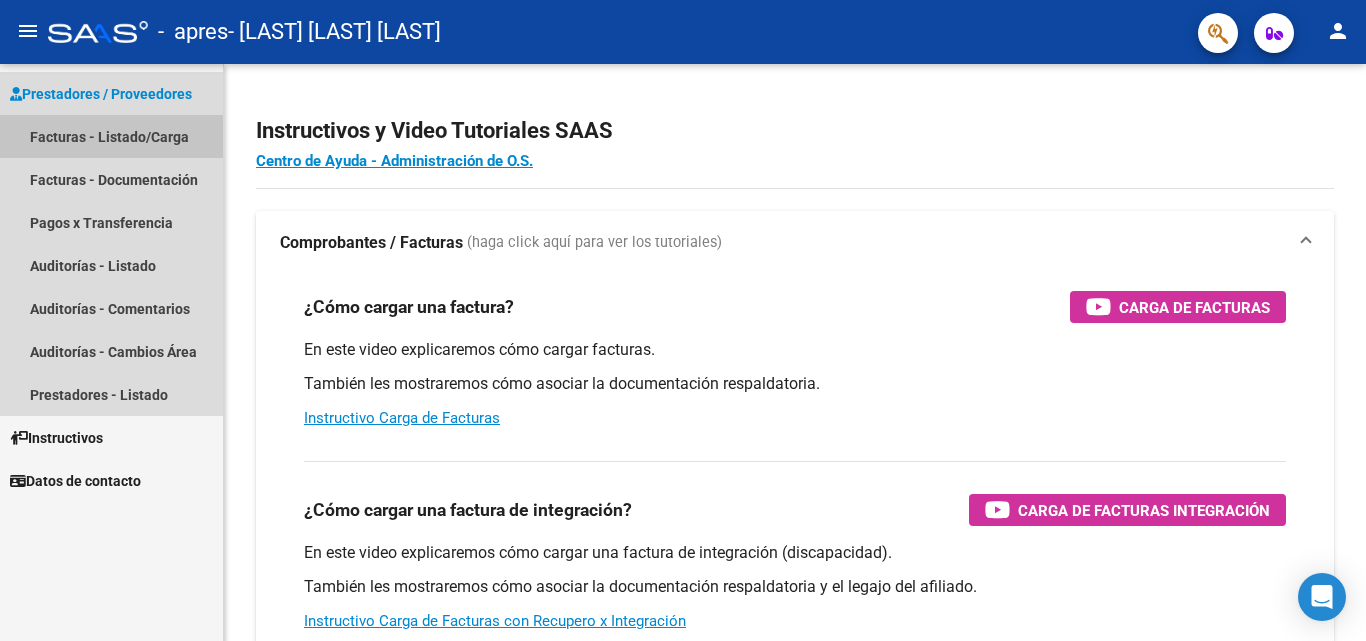 click on "Facturas - Listado/Carga" at bounding box center (111, 136) 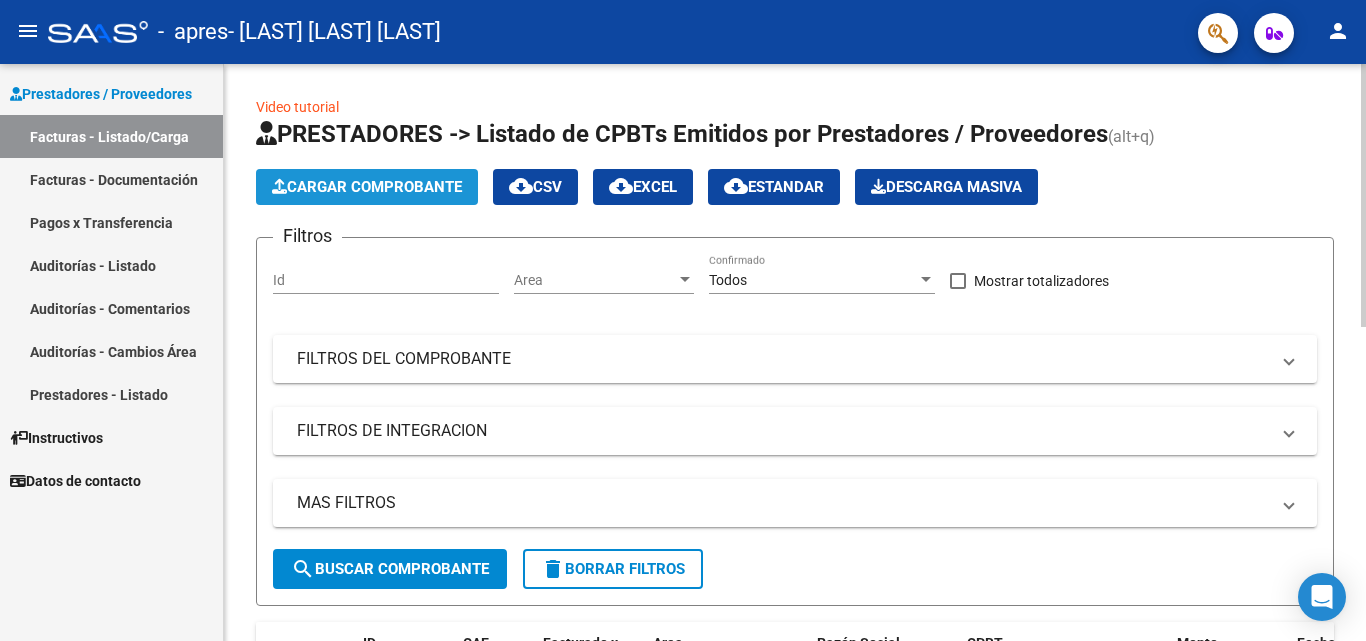 click on "Cargar Comprobante" 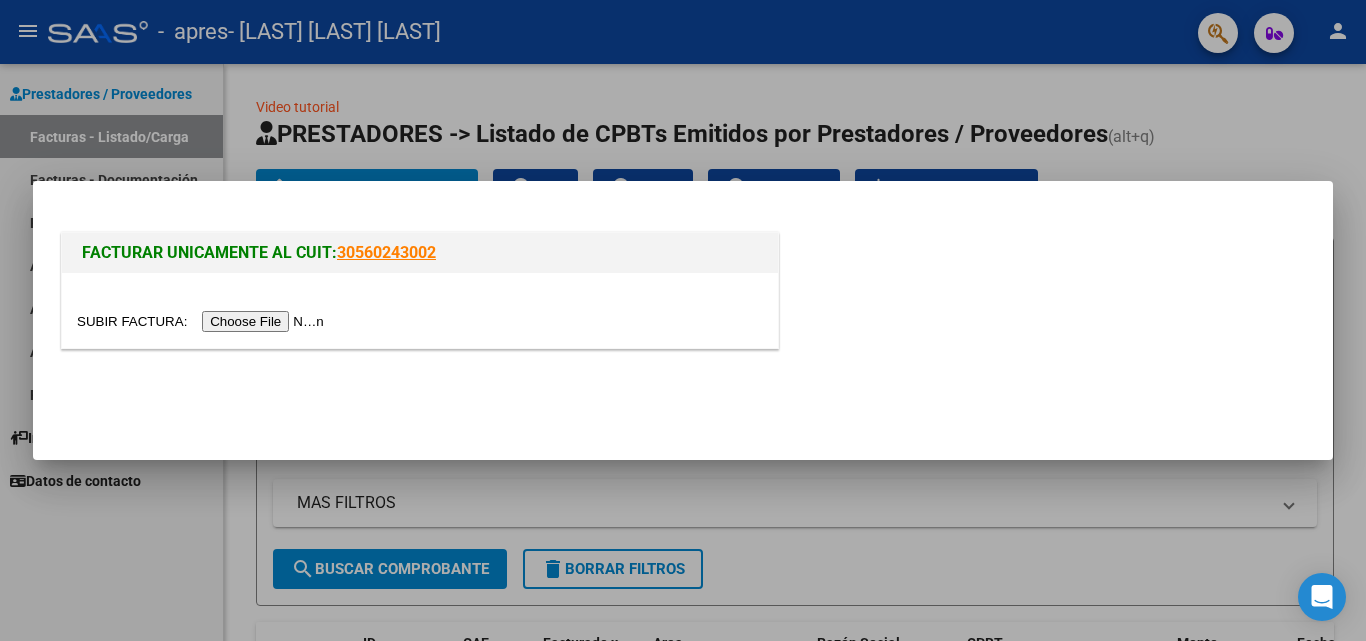 click at bounding box center [203, 321] 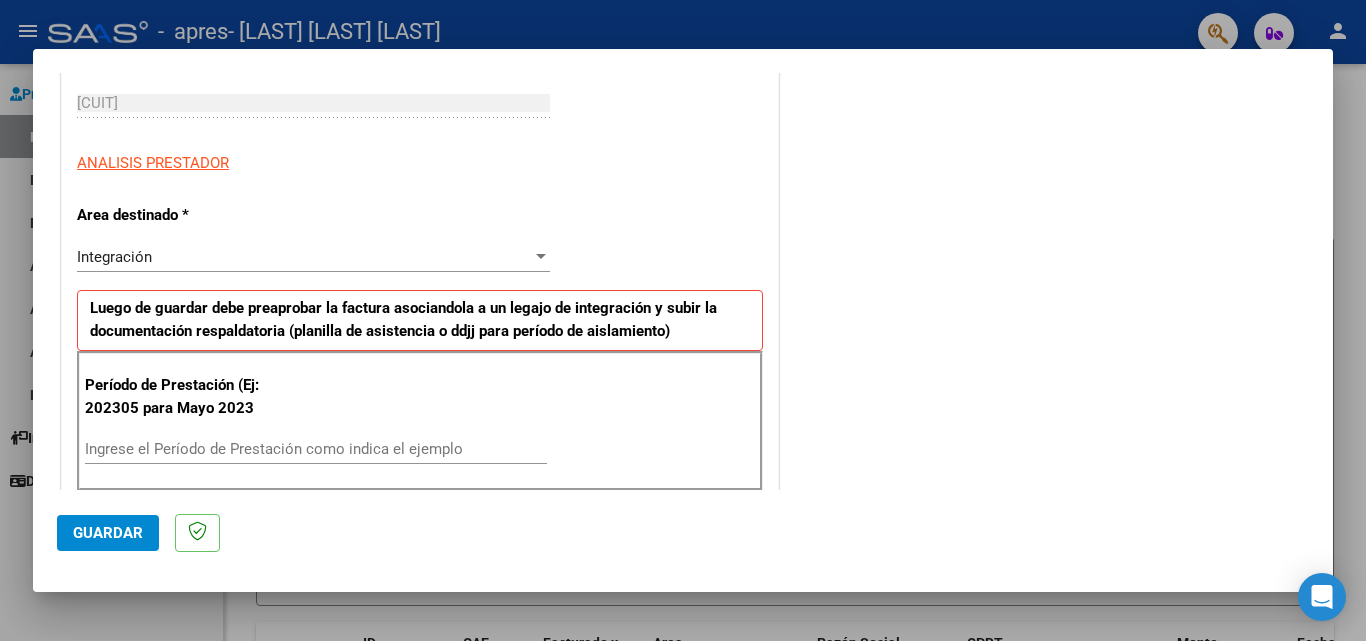 scroll, scrollTop: 389, scrollLeft: 0, axis: vertical 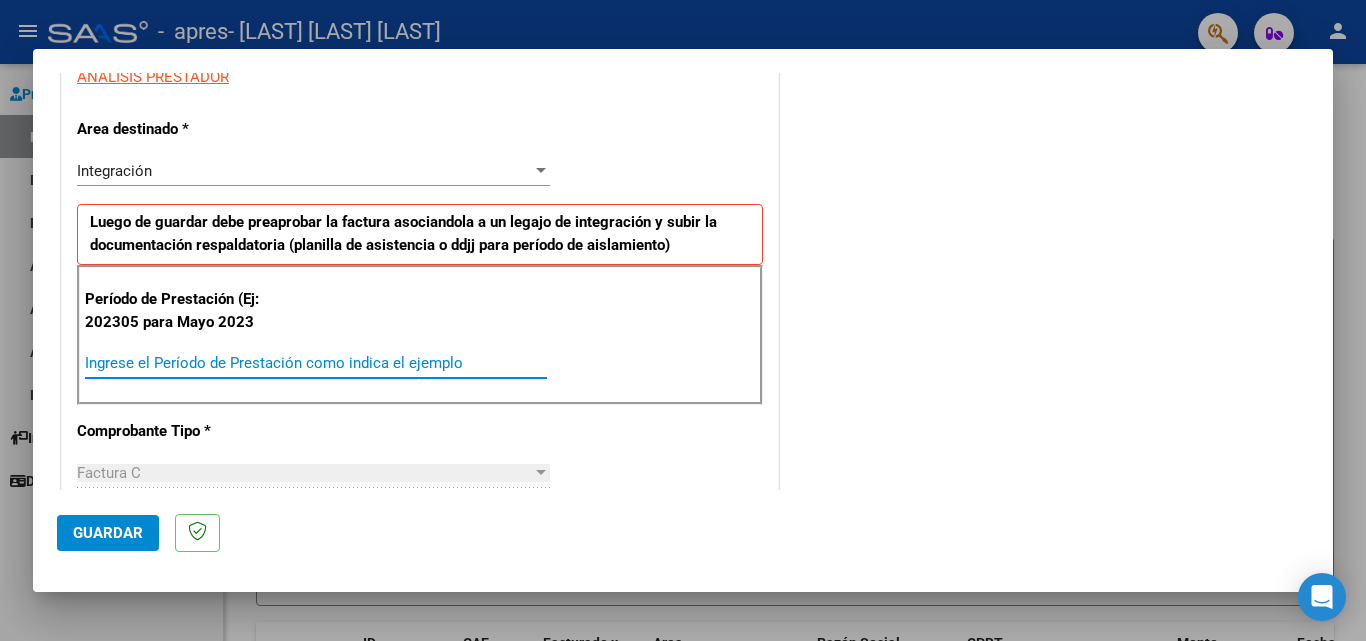 click on "Ingrese el Período de Prestación como indica el ejemplo" at bounding box center [316, 363] 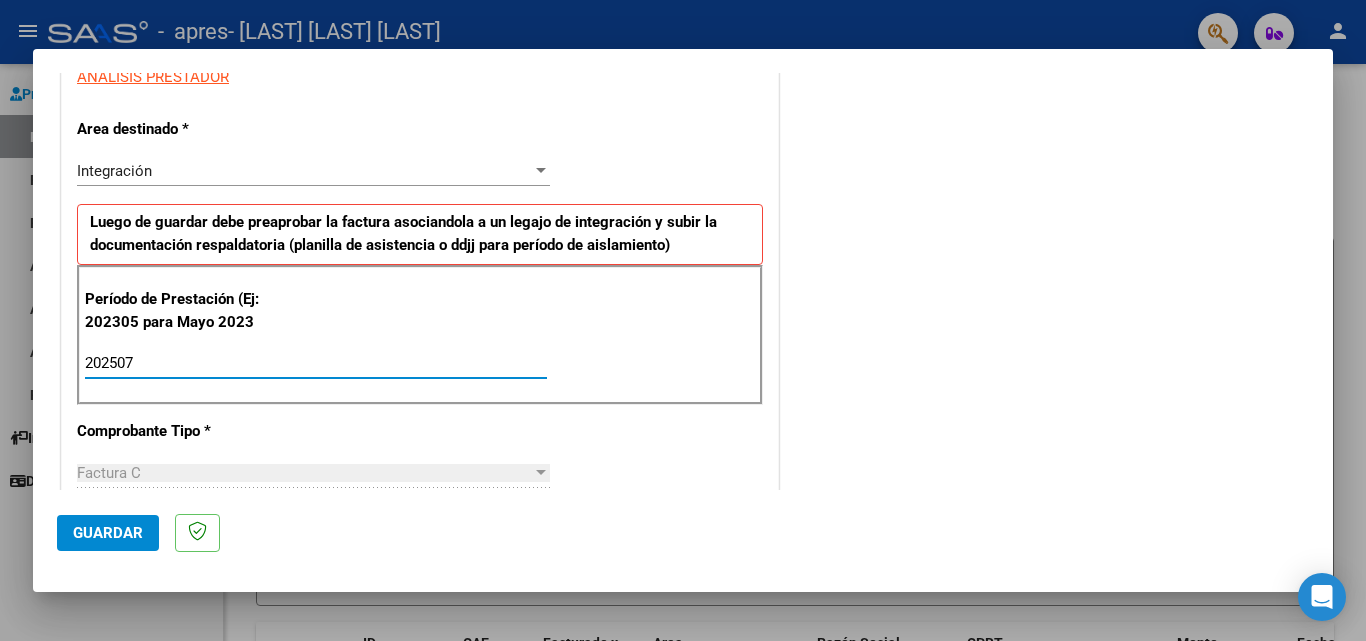 type on "202507" 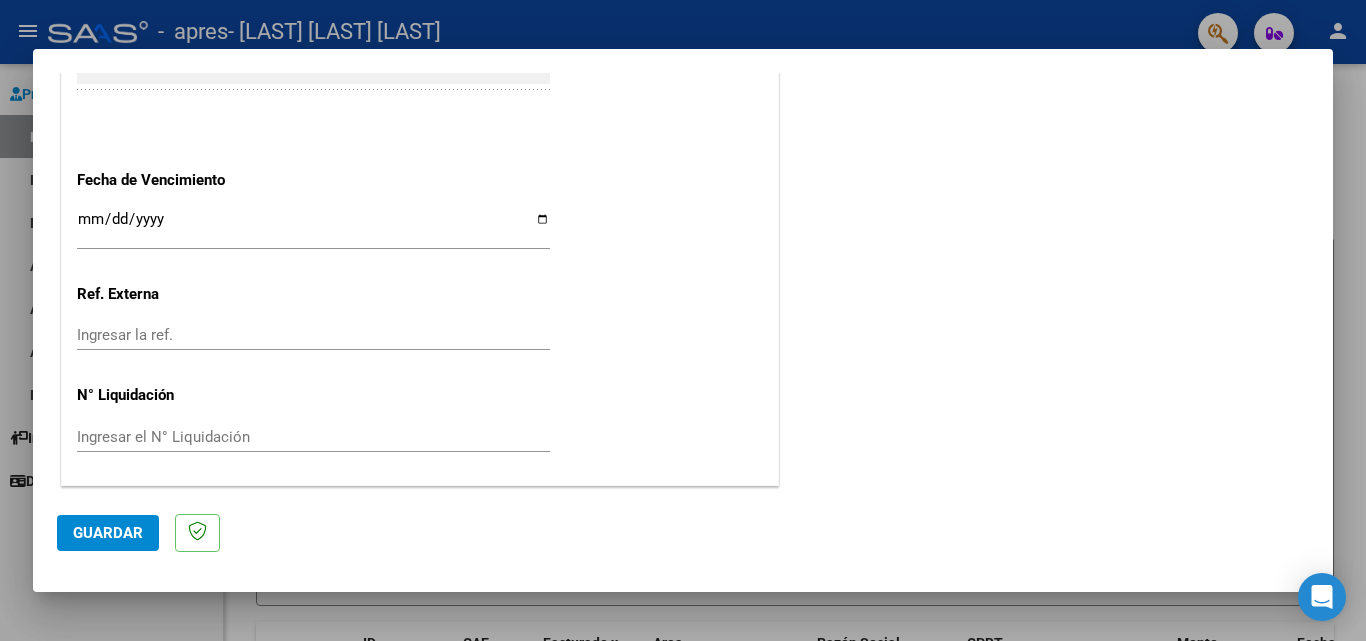 scroll, scrollTop: 0, scrollLeft: 0, axis: both 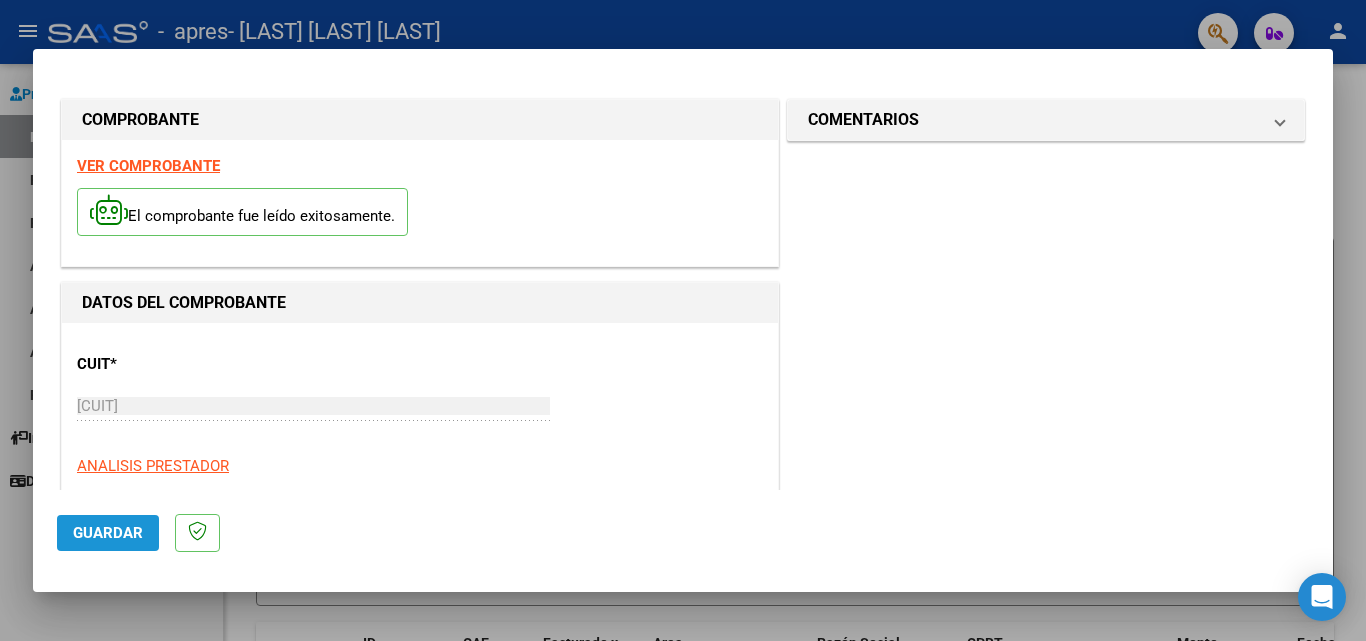 click on "Guardar" 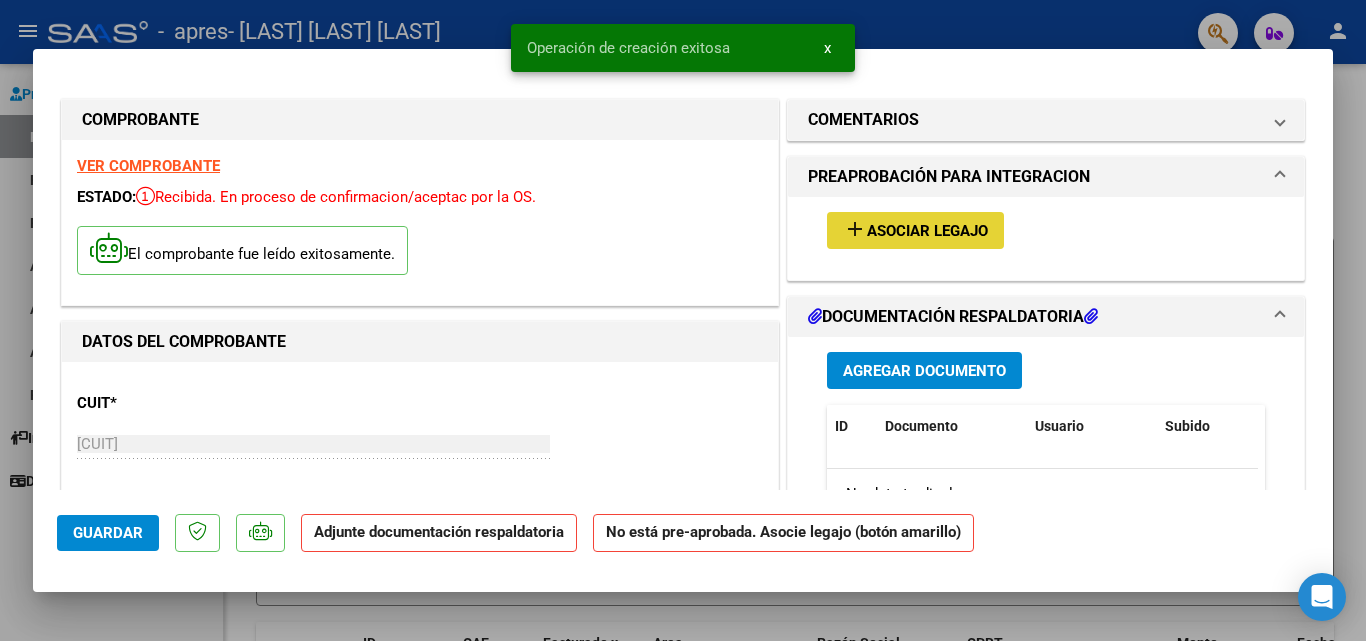 click on "Asociar Legajo" at bounding box center (927, 231) 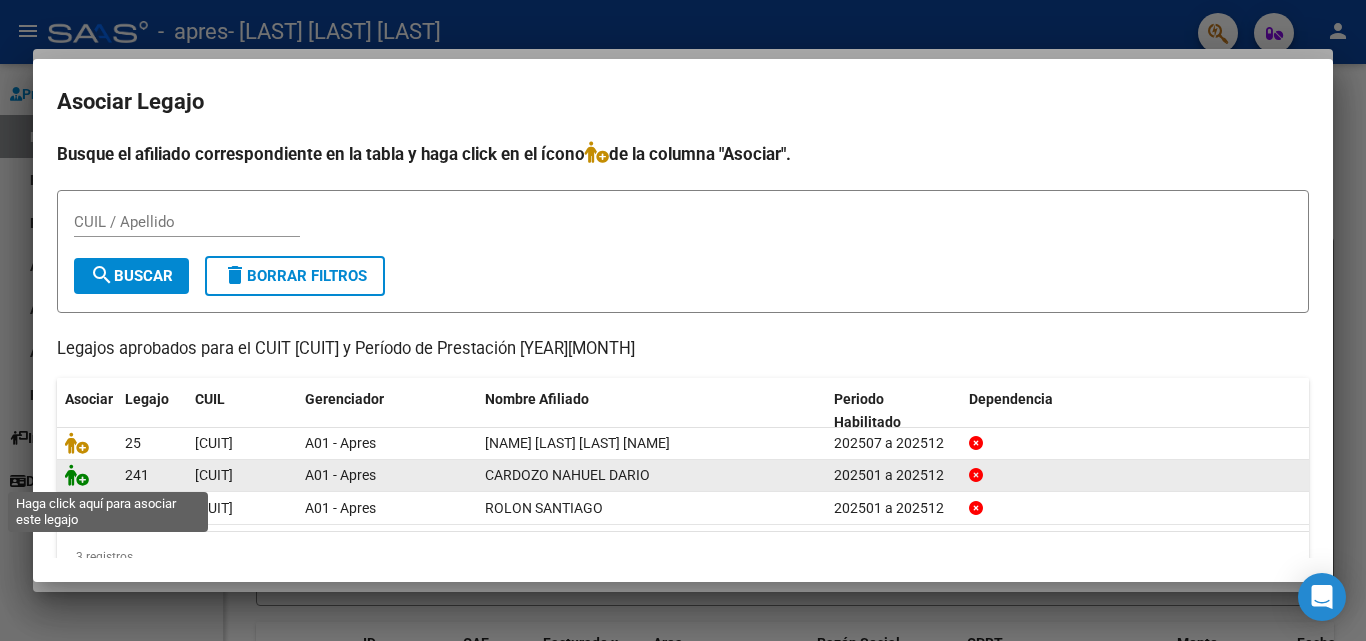 click 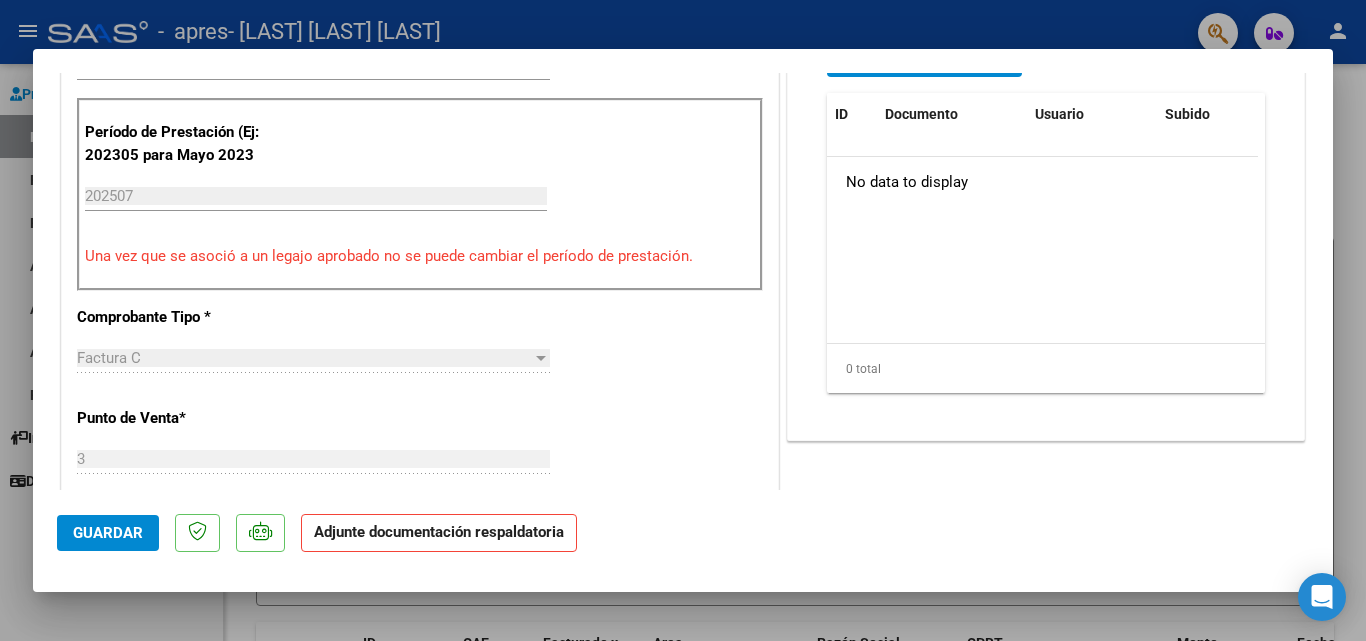 scroll, scrollTop: 447, scrollLeft: 0, axis: vertical 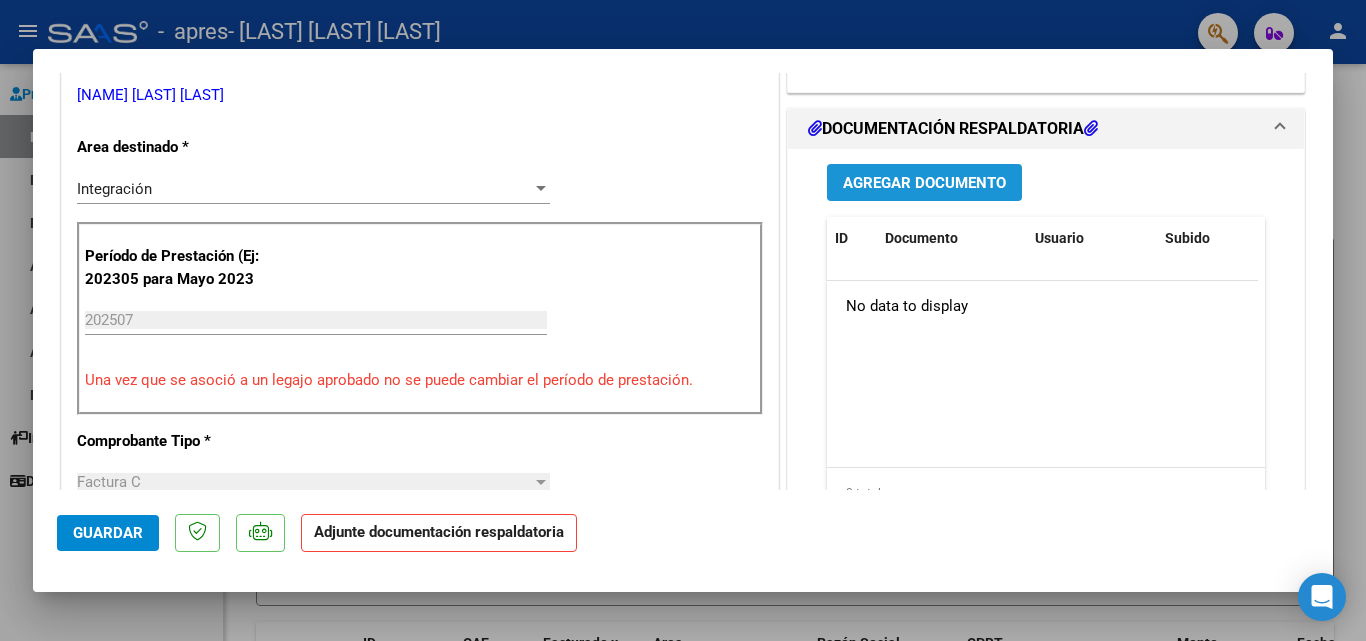 click on "Agregar Documento" at bounding box center (924, 183) 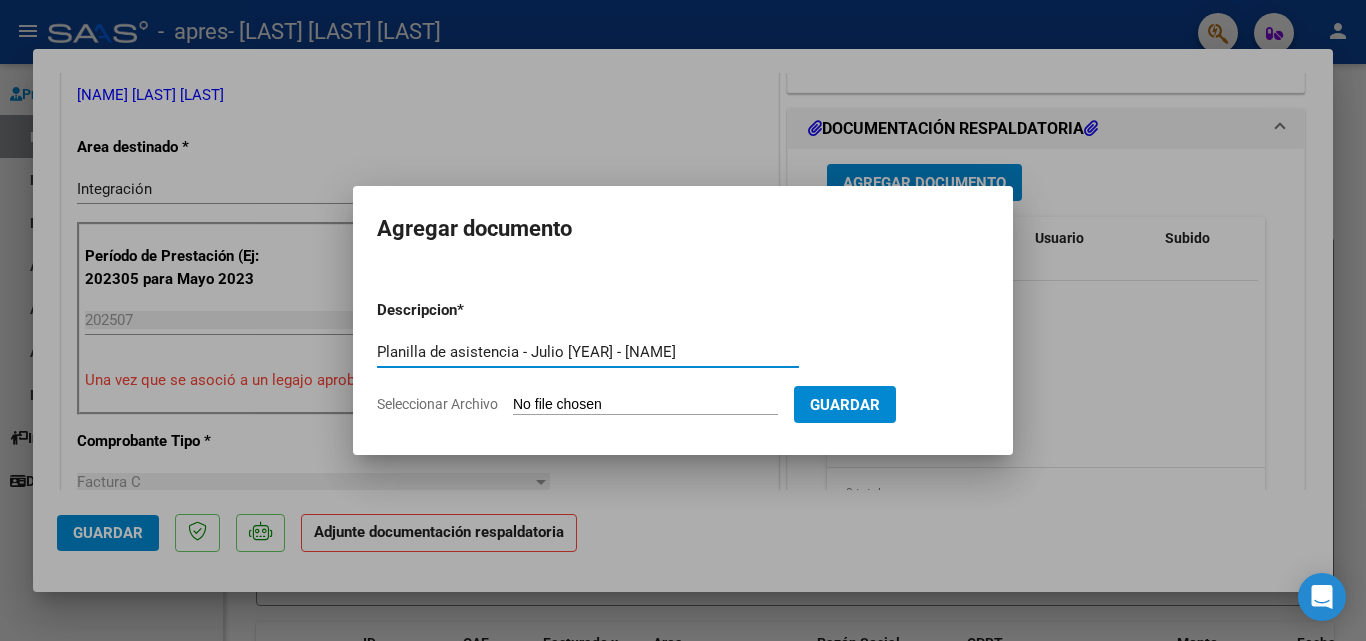 type on "Planilla de asistencia - Julio [YEAR] - [NAME]" 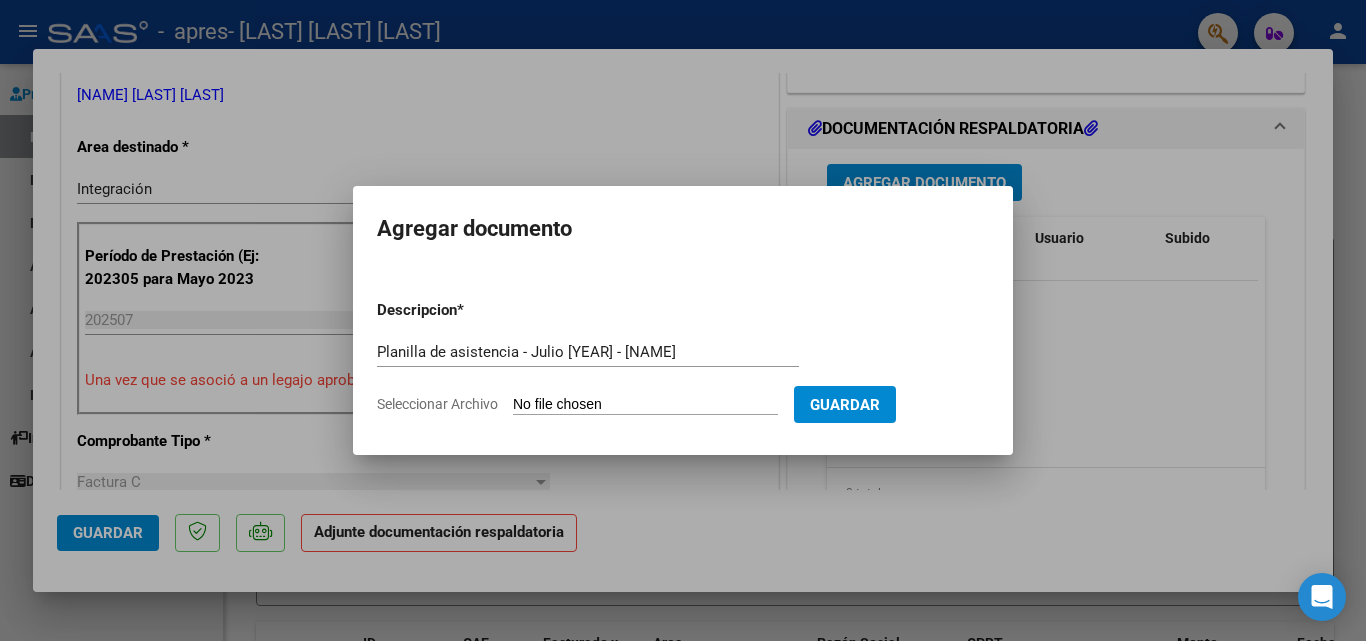 click on "Seleccionar Archivo" at bounding box center [645, 405] 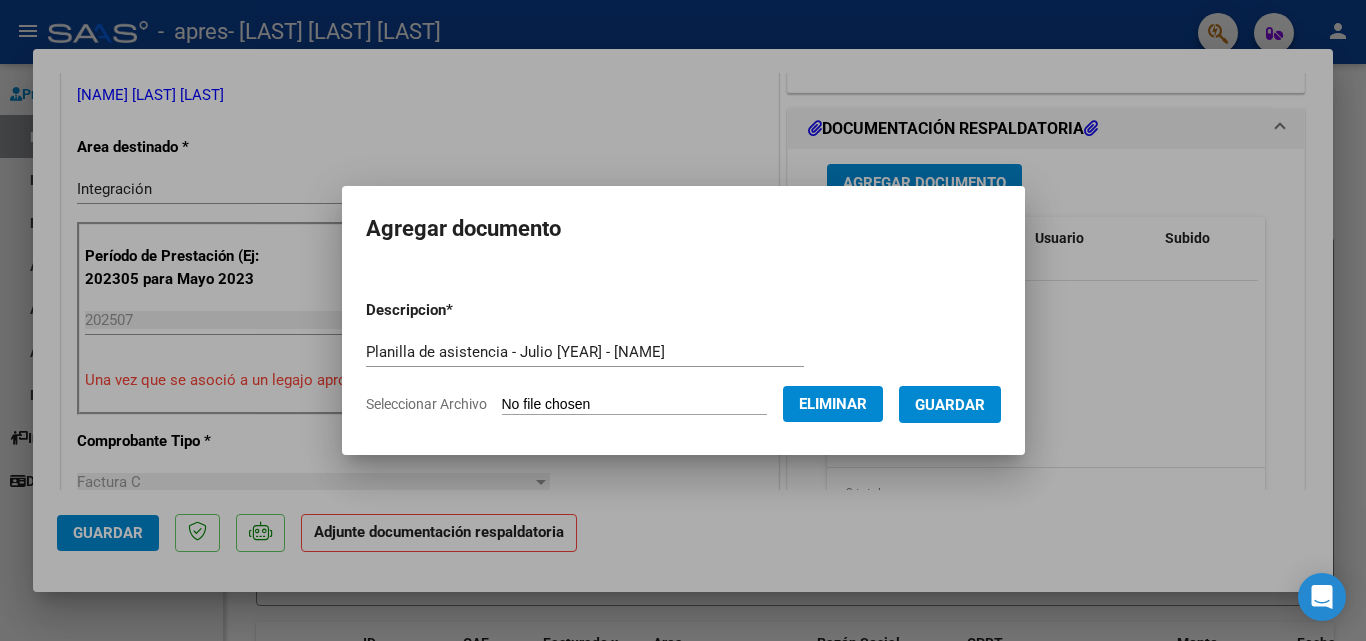 click on "Guardar" at bounding box center [950, 405] 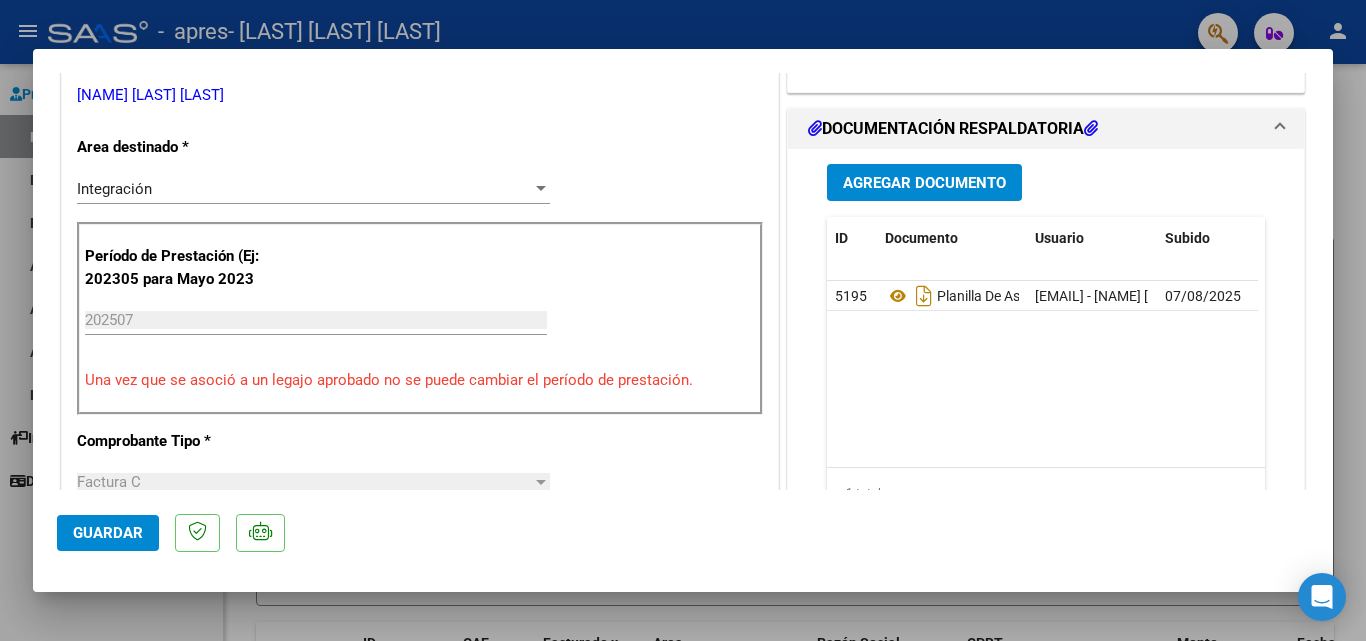 click at bounding box center (683, 320) 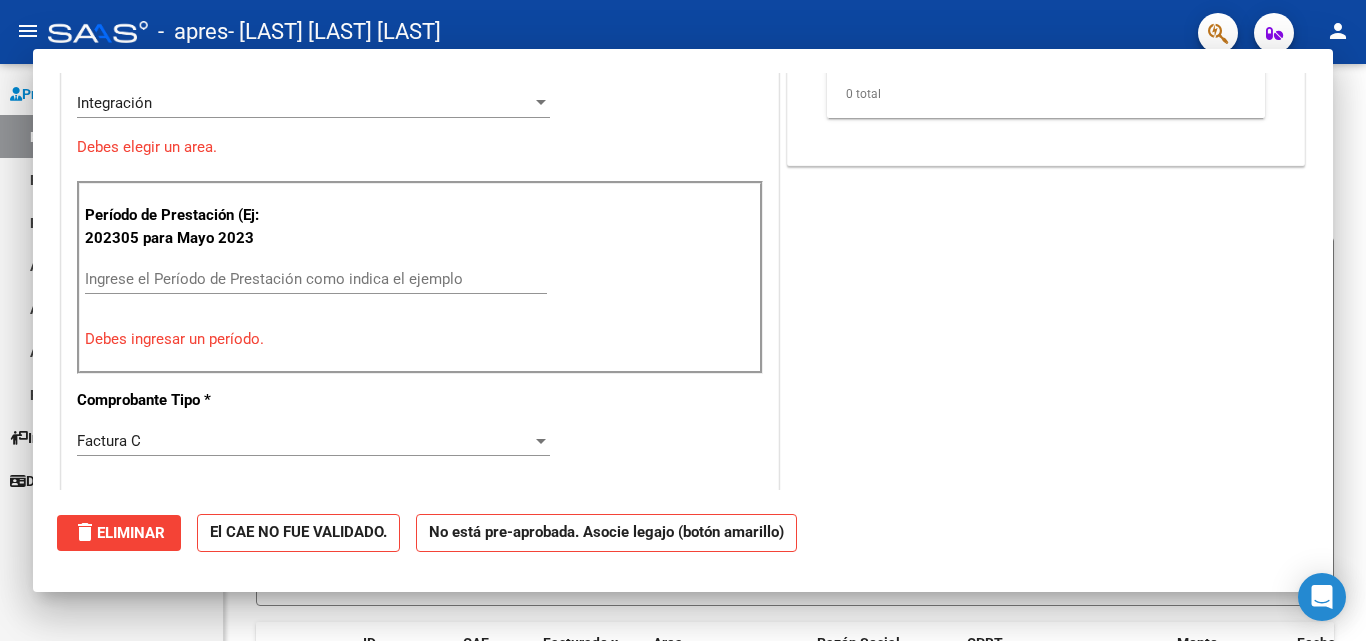 scroll, scrollTop: 0, scrollLeft: 0, axis: both 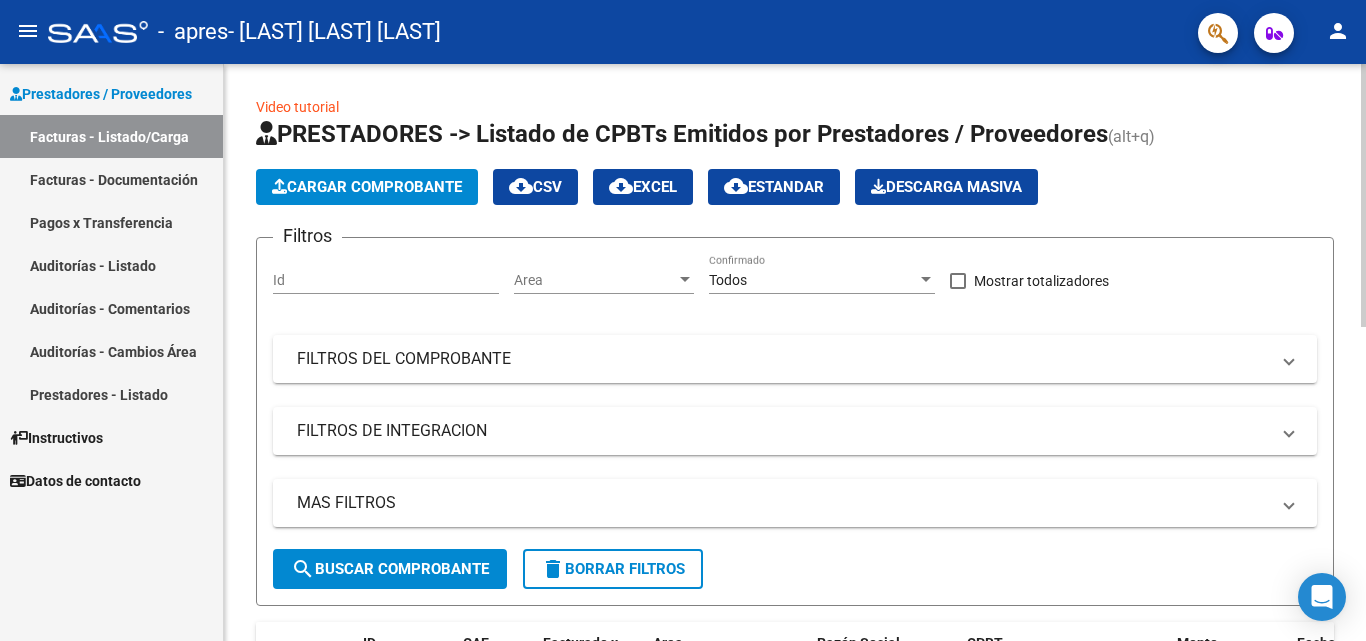 click on "Cargar Comprobante" 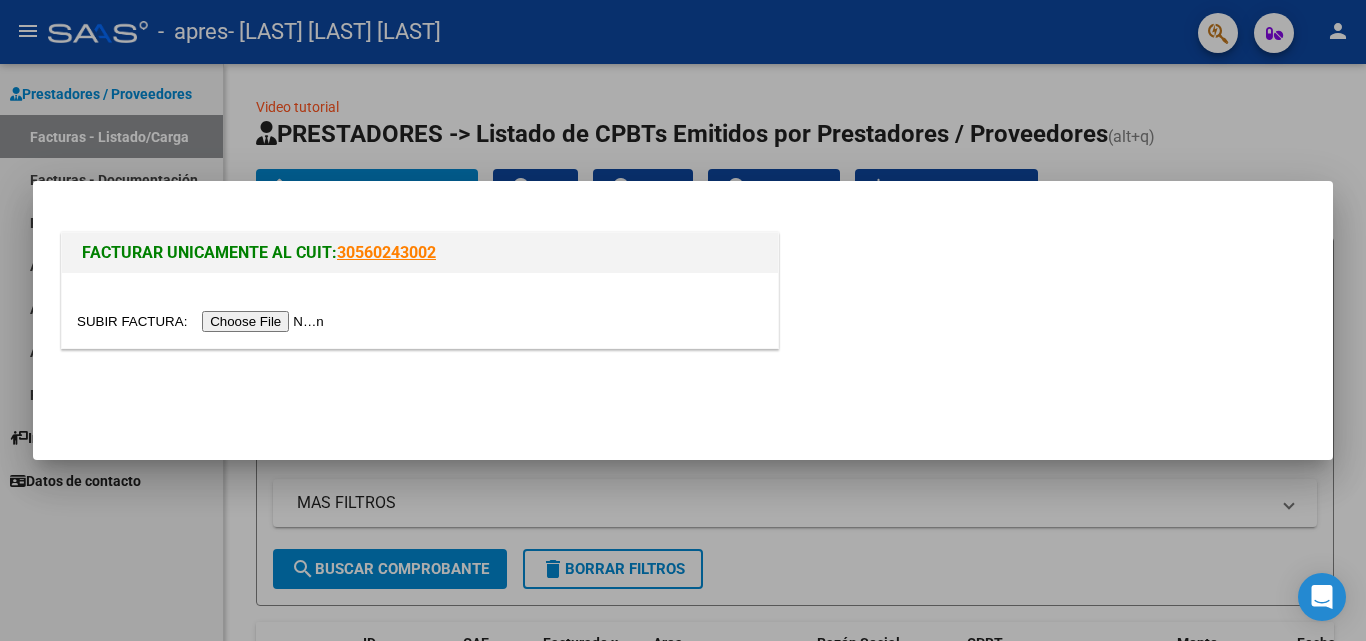 click at bounding box center [203, 321] 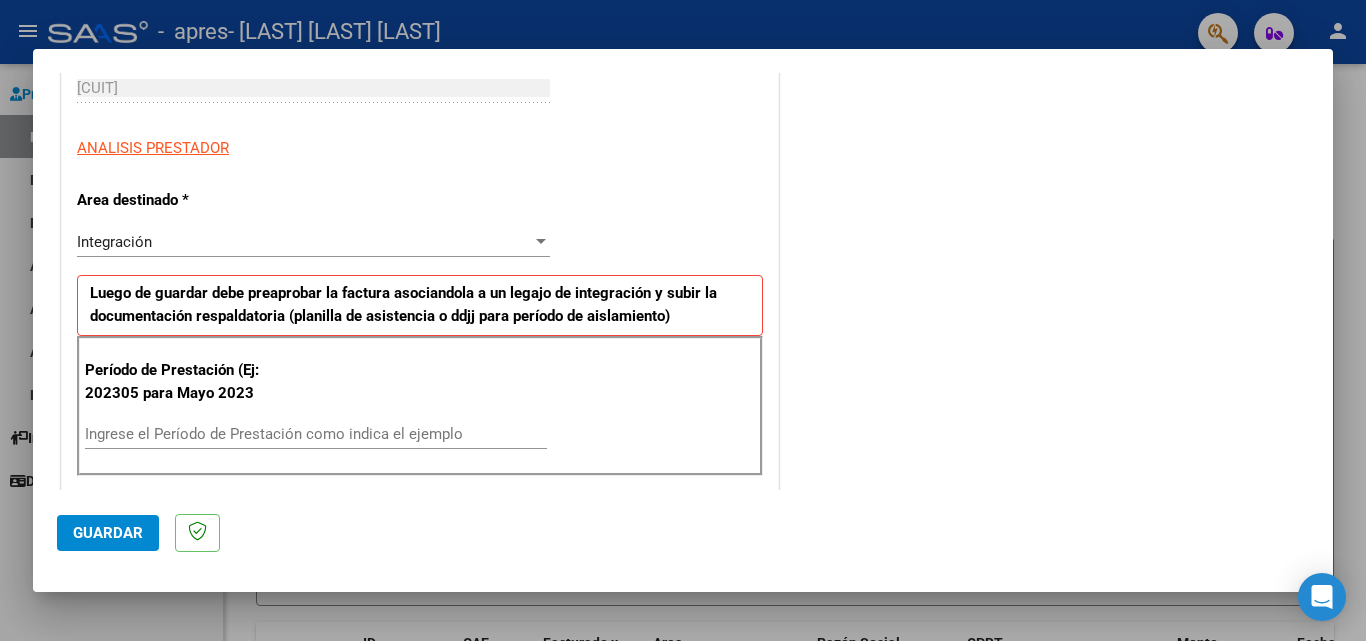 scroll, scrollTop: 375, scrollLeft: 0, axis: vertical 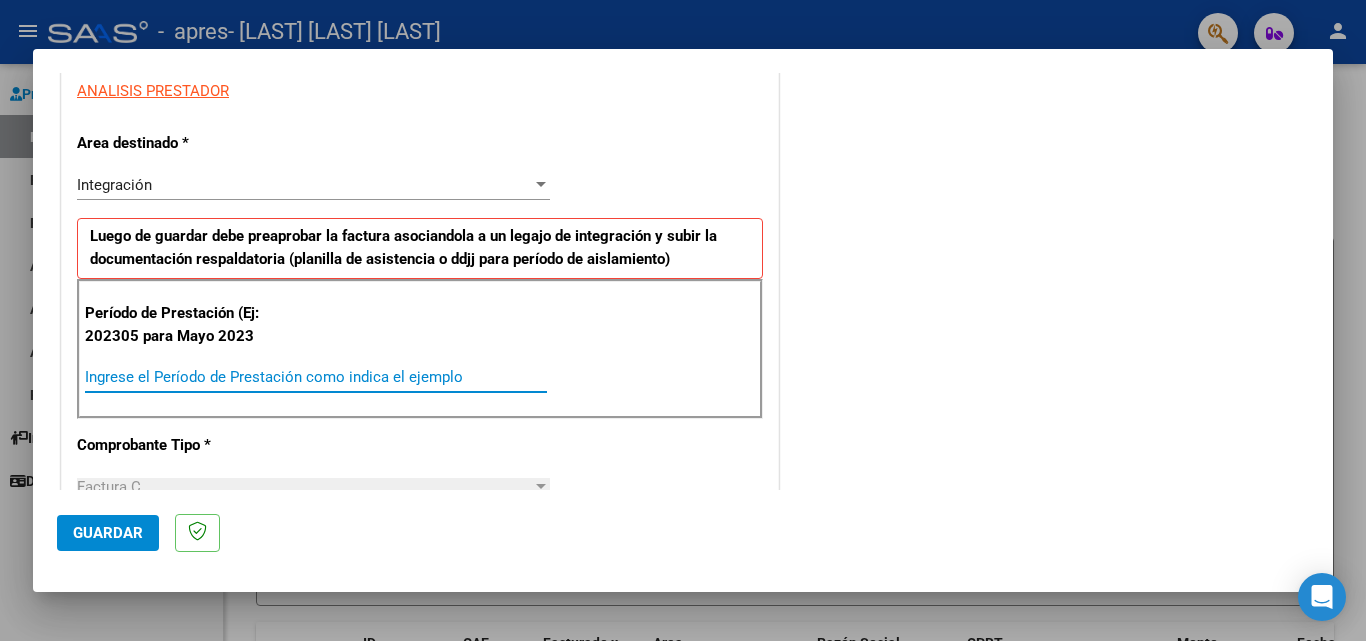 click on "Ingrese el Período de Prestación como indica el ejemplo" at bounding box center (316, 377) 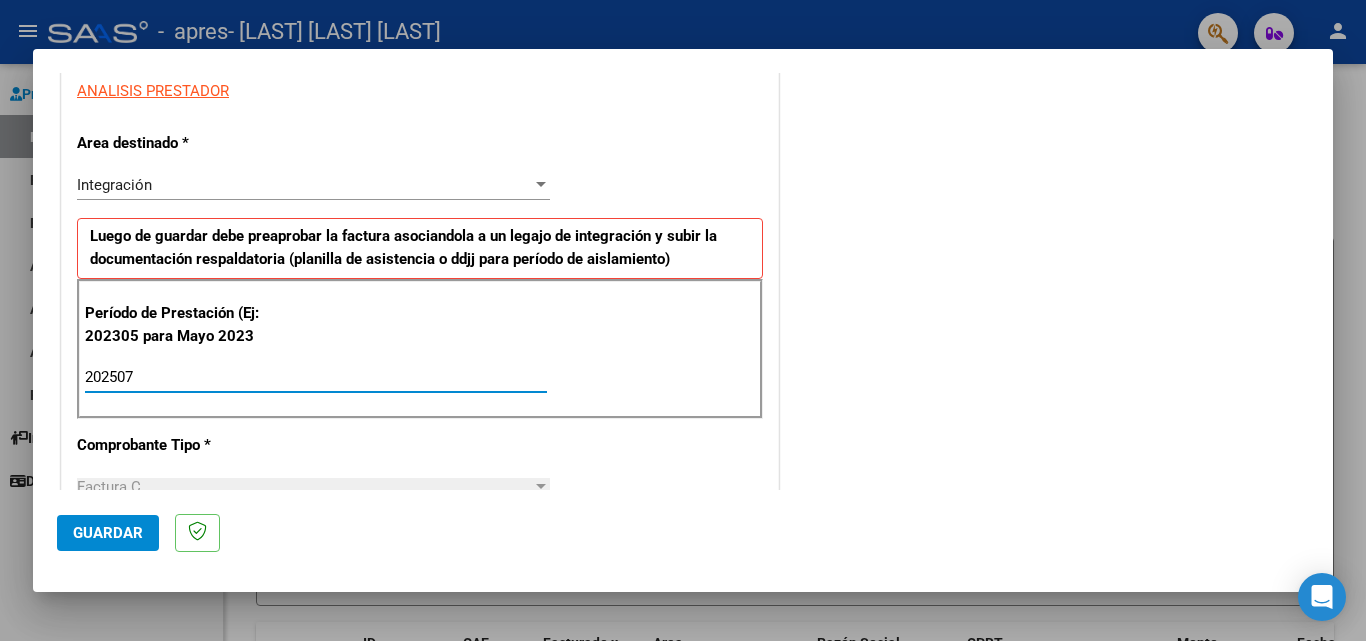 type on "202507" 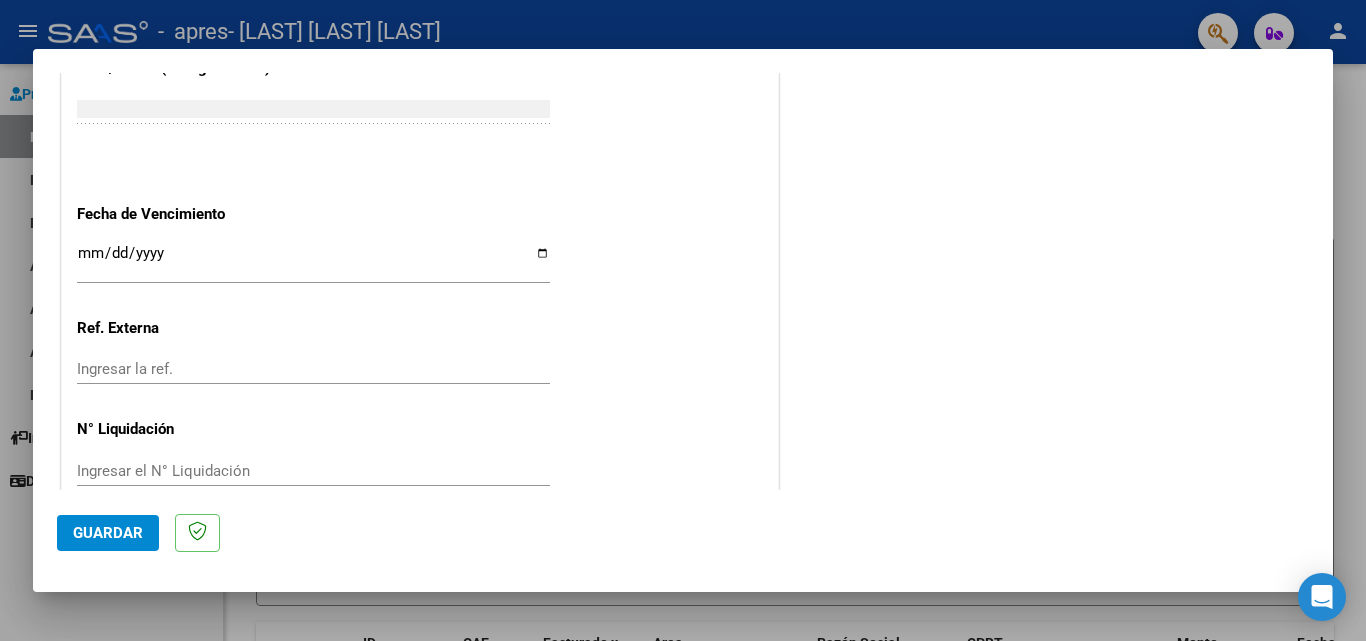 scroll, scrollTop: 1305, scrollLeft: 0, axis: vertical 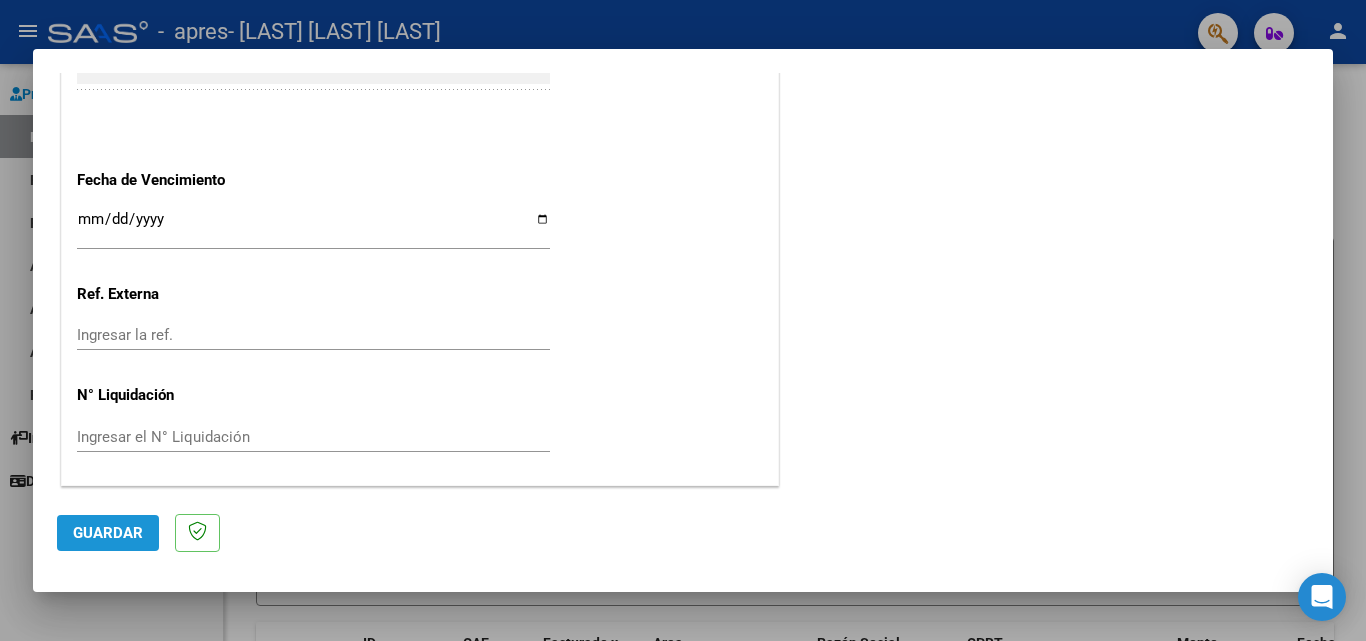 click on "Guardar" 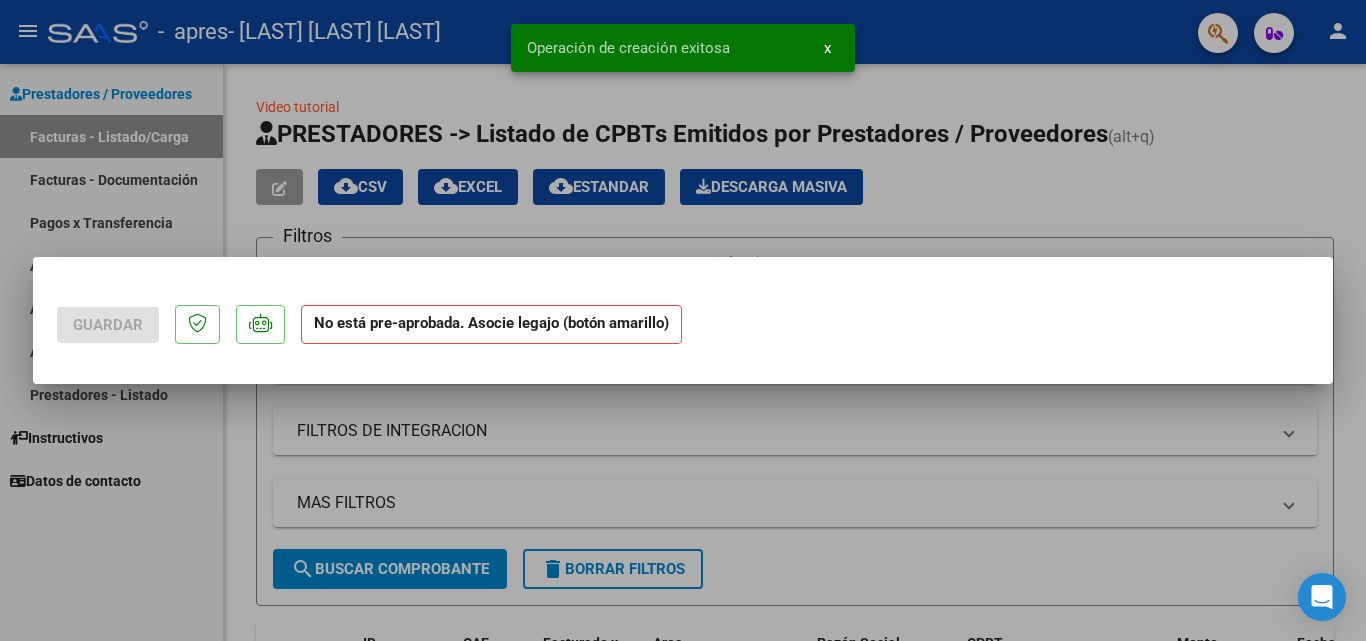 scroll, scrollTop: 0, scrollLeft: 0, axis: both 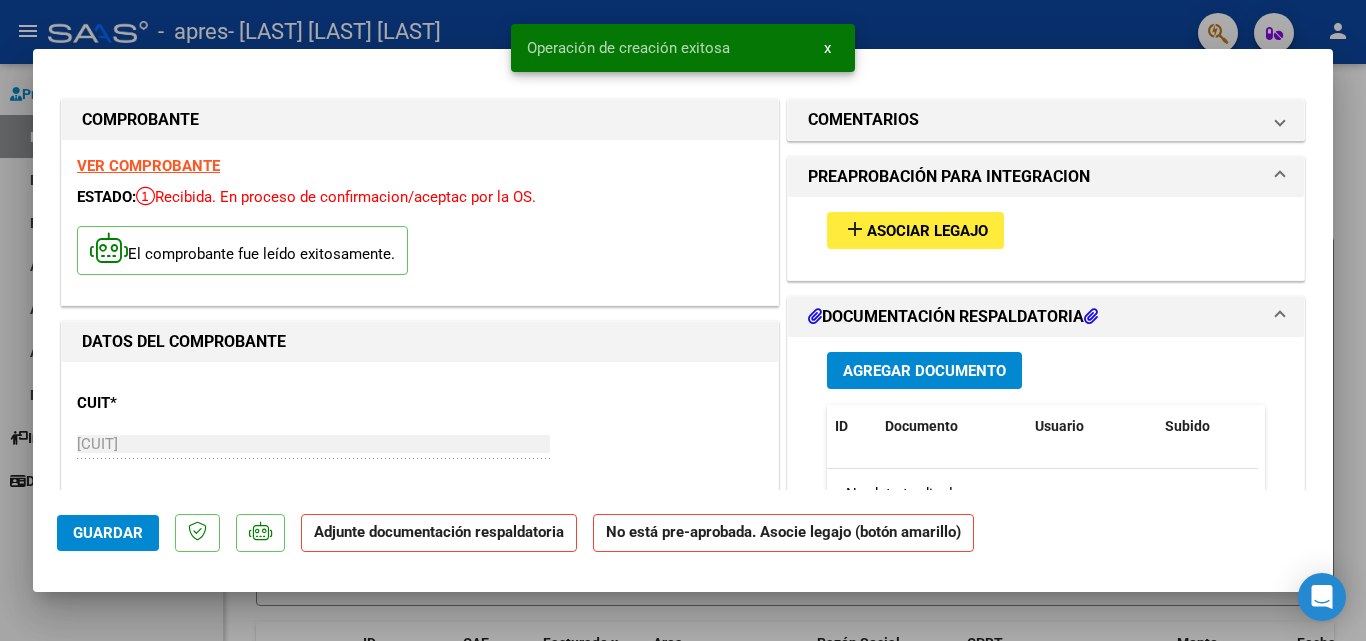 click on "add Asociar Legajo" at bounding box center (915, 230) 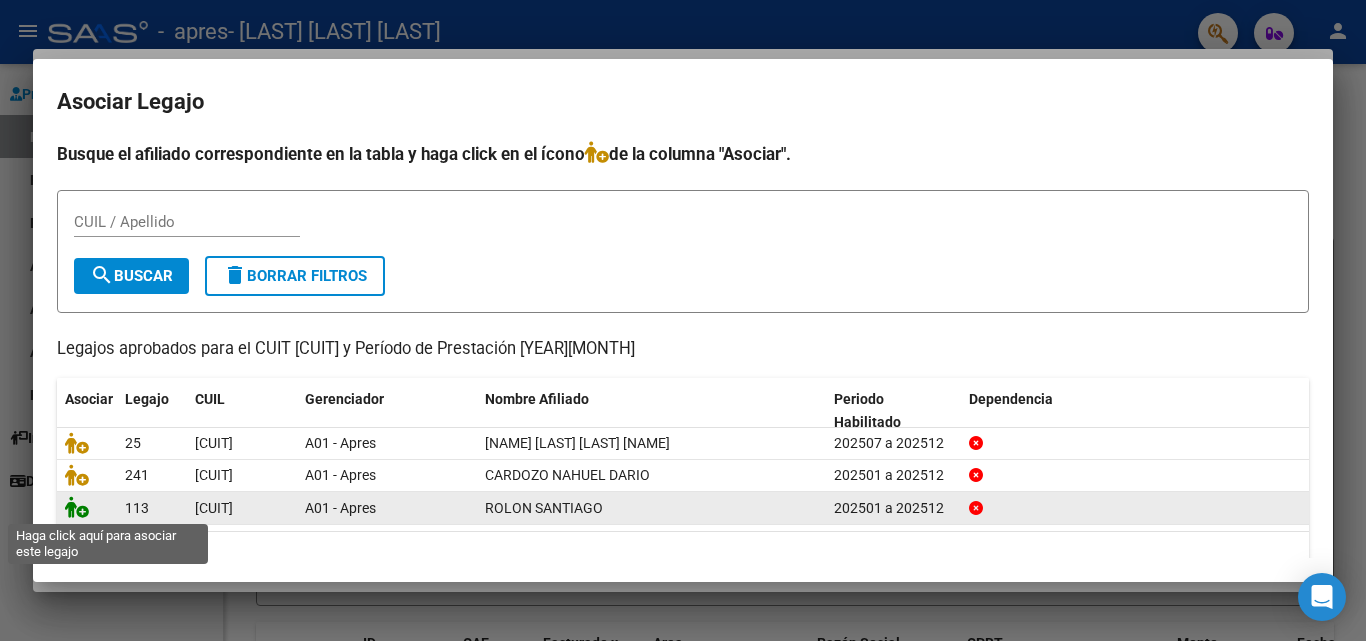 click 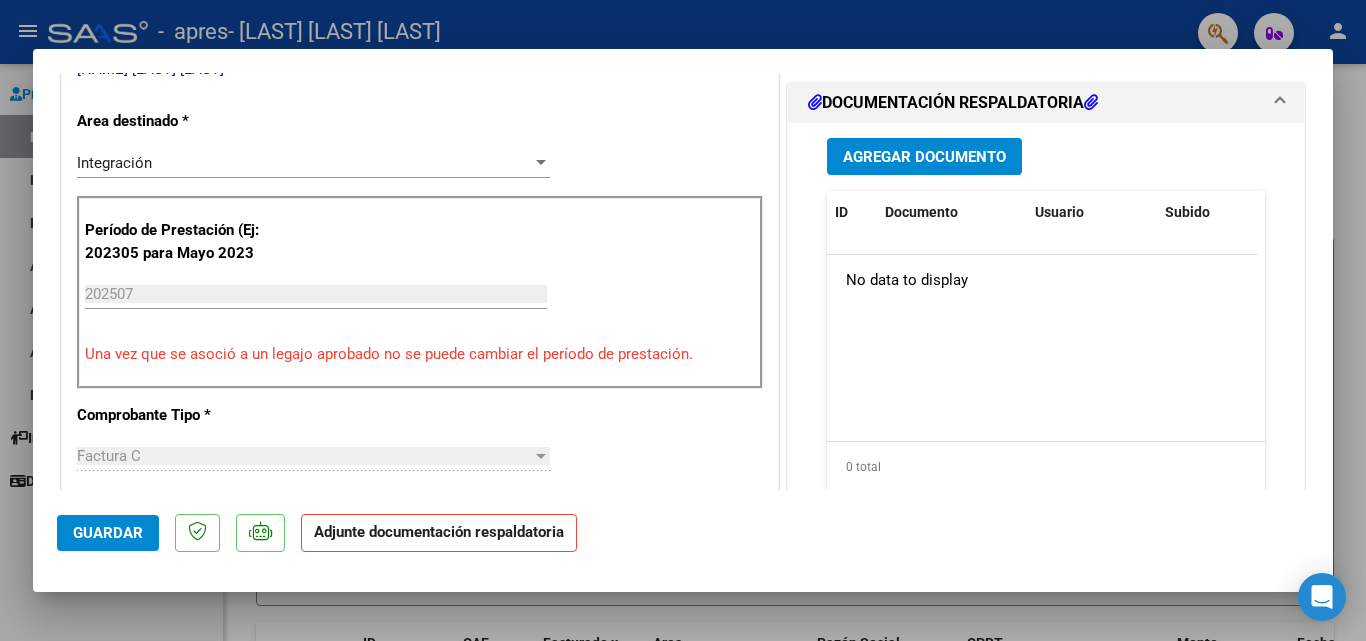 scroll, scrollTop: 481, scrollLeft: 0, axis: vertical 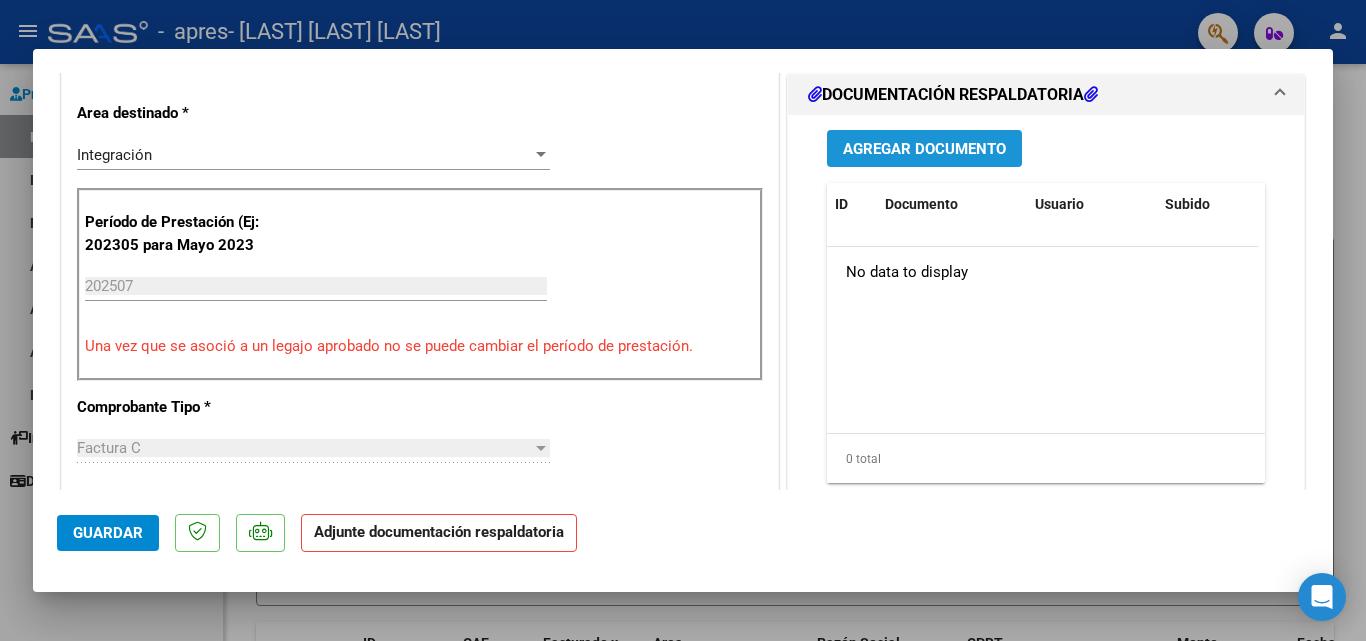 click on "Agregar Documento" at bounding box center [924, 149] 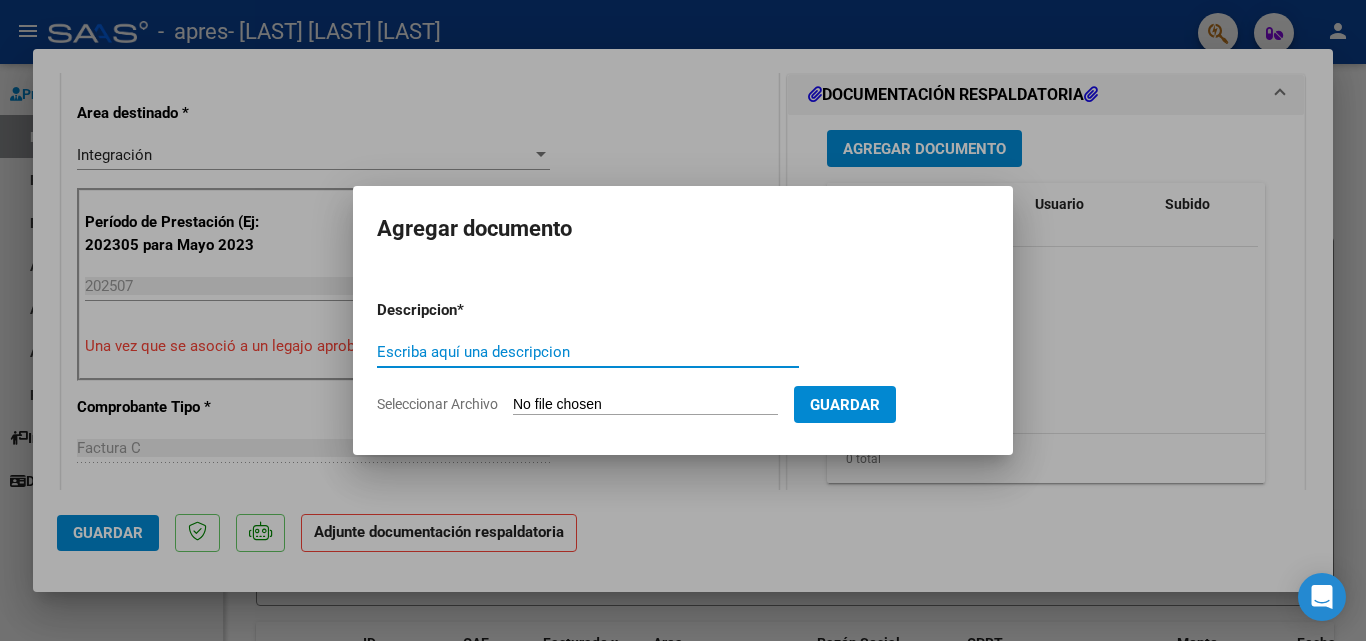 click on "Escriba aquí una descripcion" at bounding box center [588, 352] 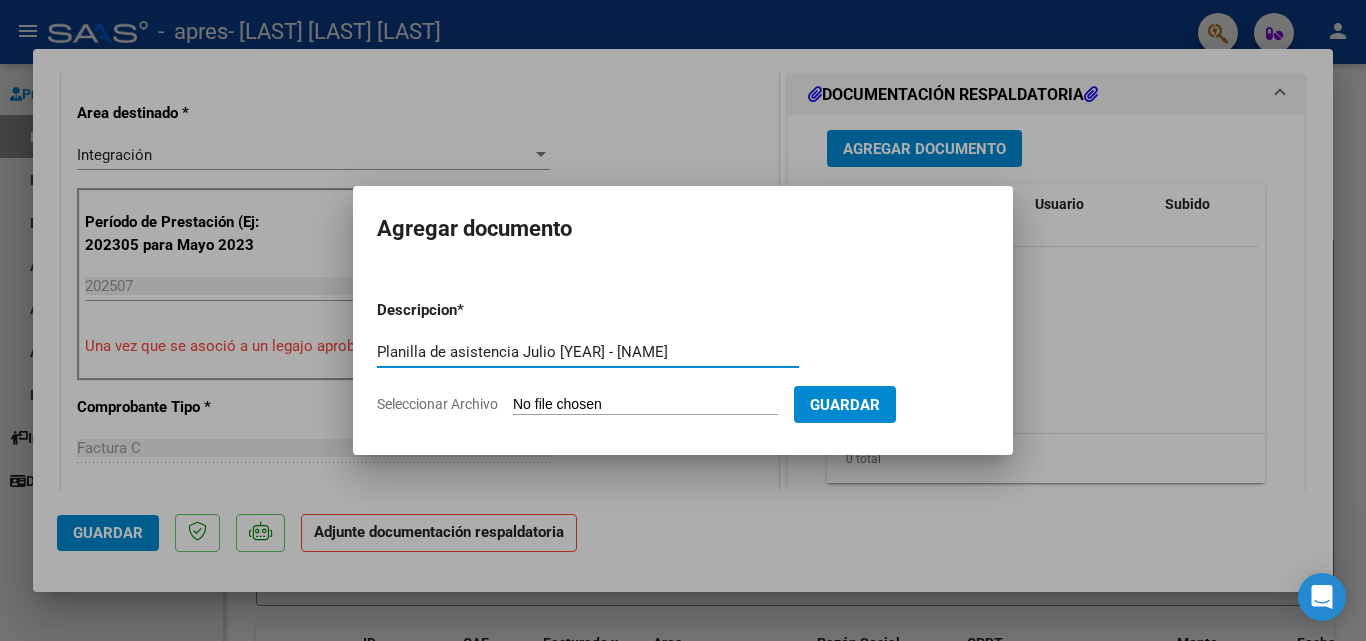 type on "Planilla de asistencia Julio [YEAR] - [NAME]" 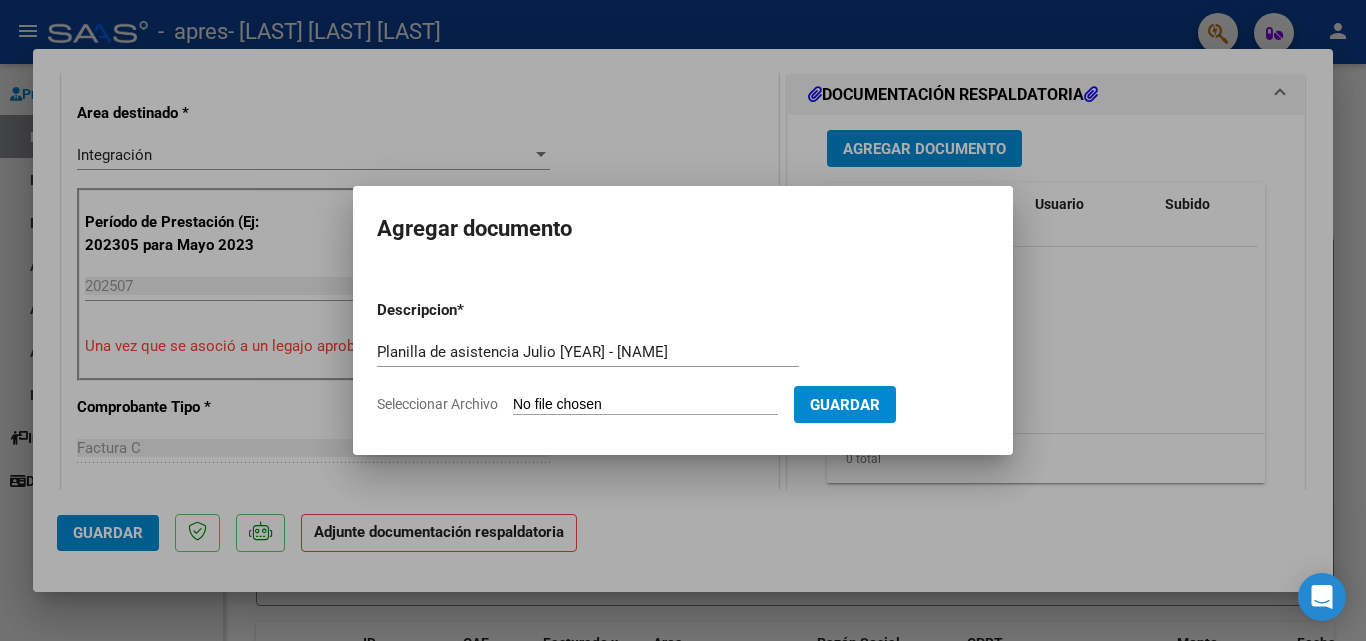 type on "C:\fakepath\Planilla de asistencia julio [YEAR] - [NAME].jpg" 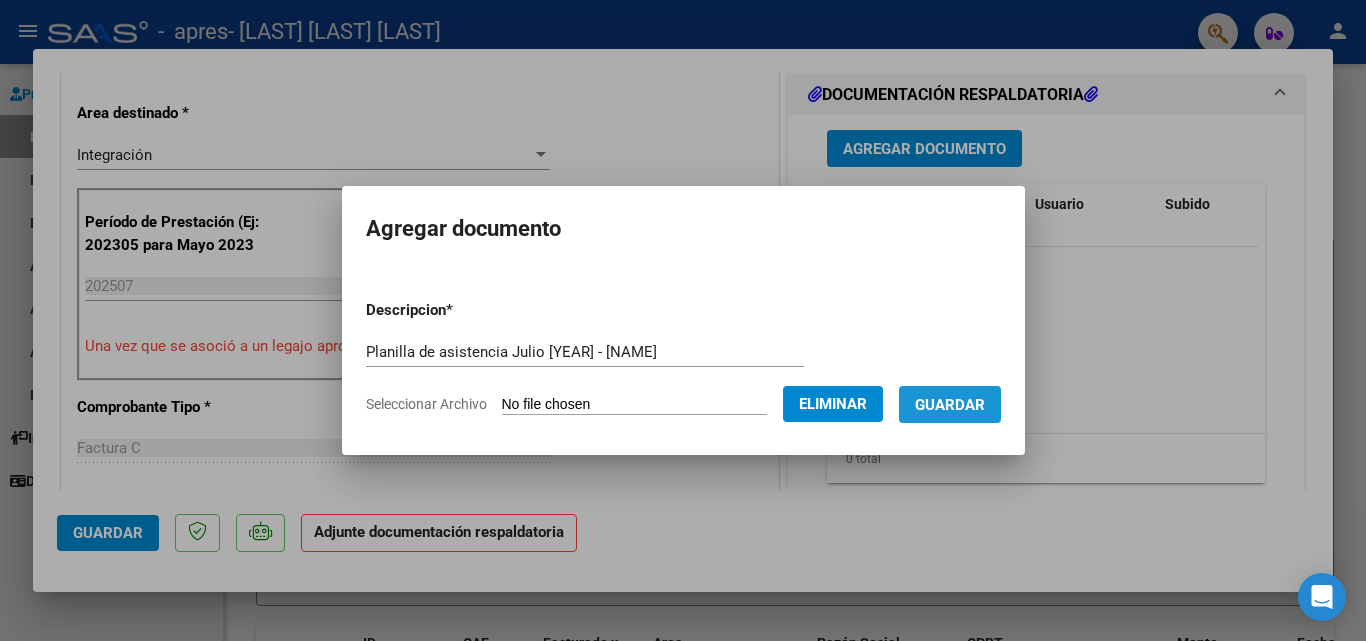 click on "Guardar" at bounding box center (950, 405) 